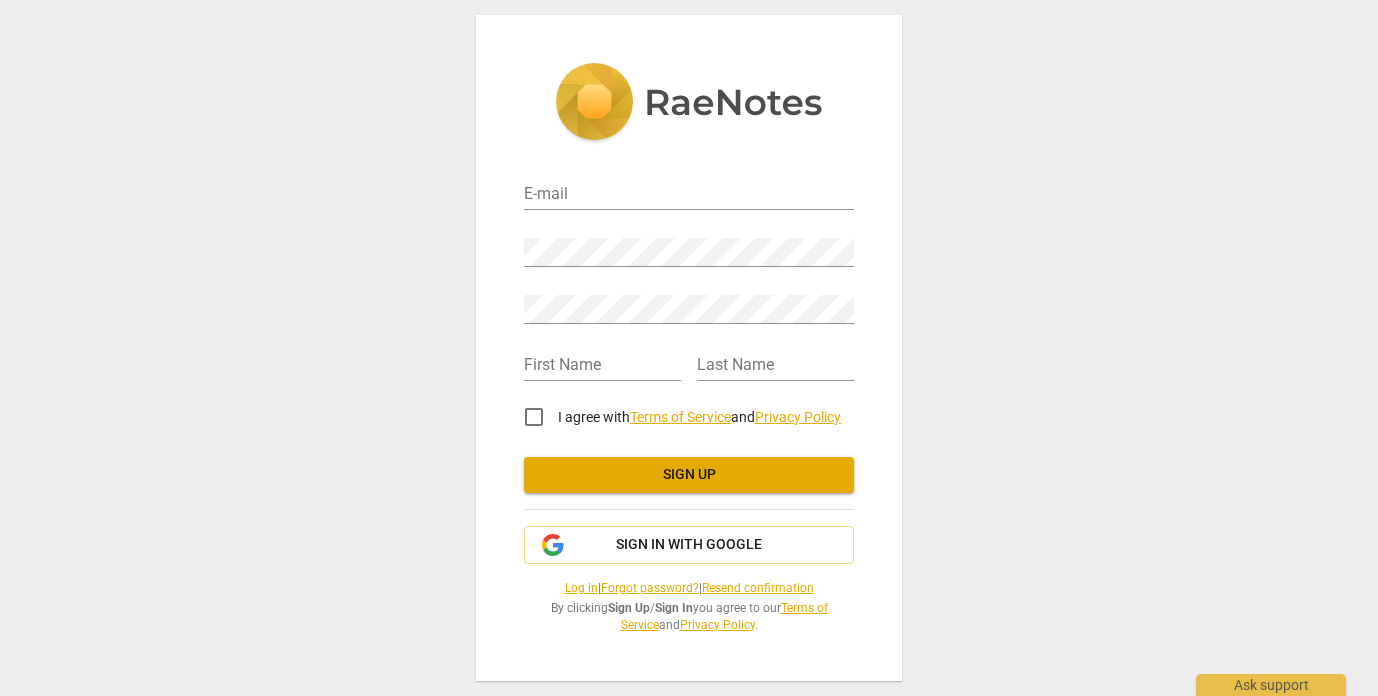 scroll, scrollTop: 0, scrollLeft: 0, axis: both 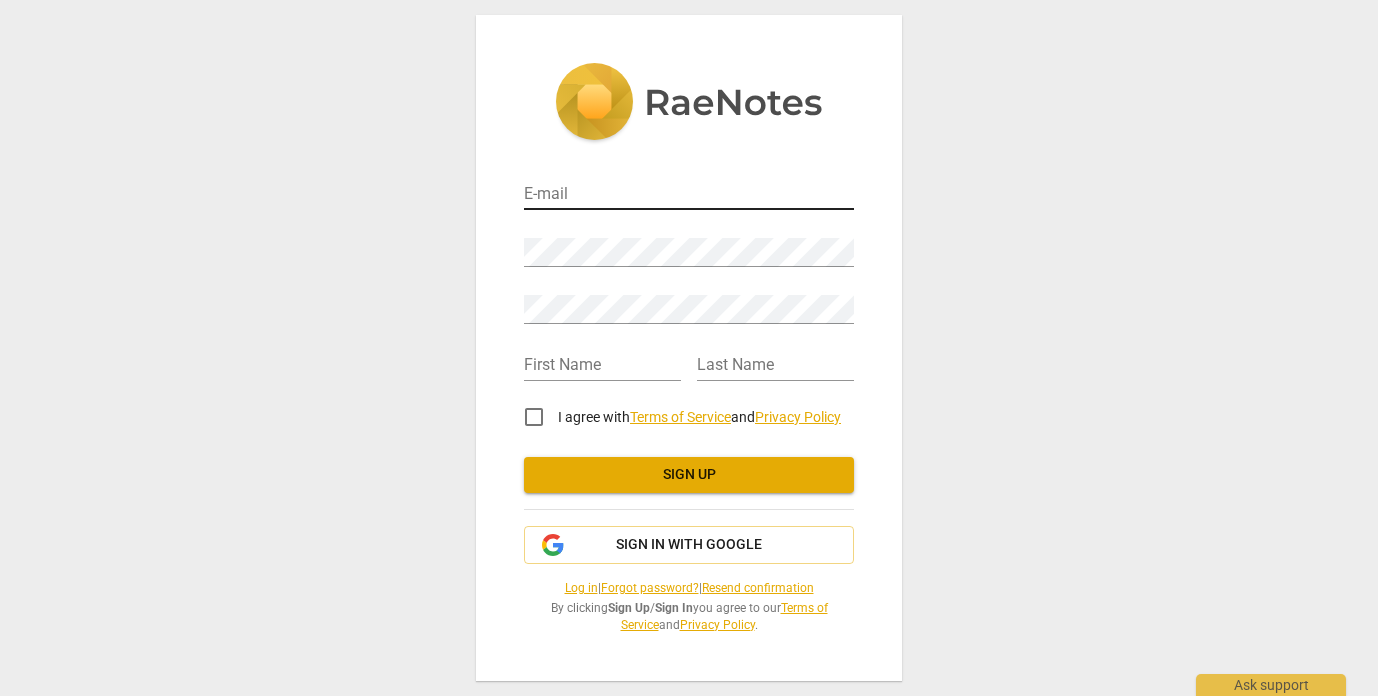 click at bounding box center [689, 195] 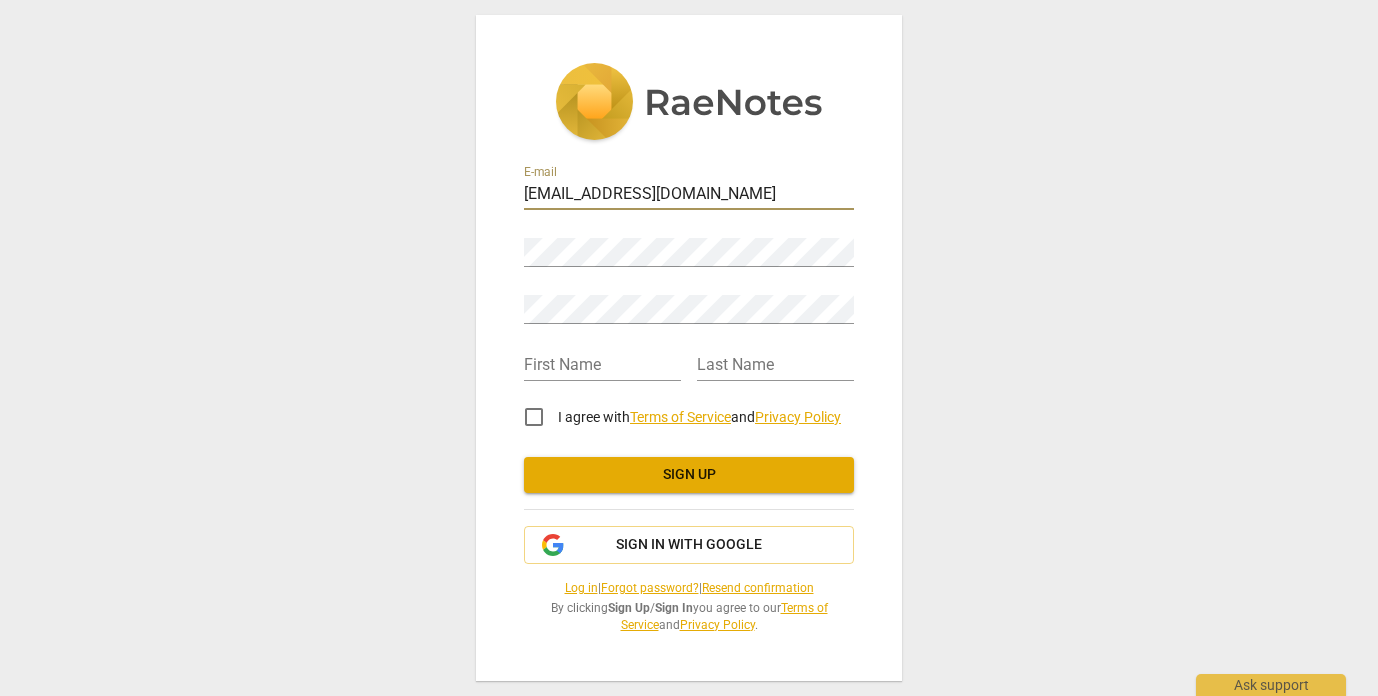 type on "info@hikarucoaching.com" 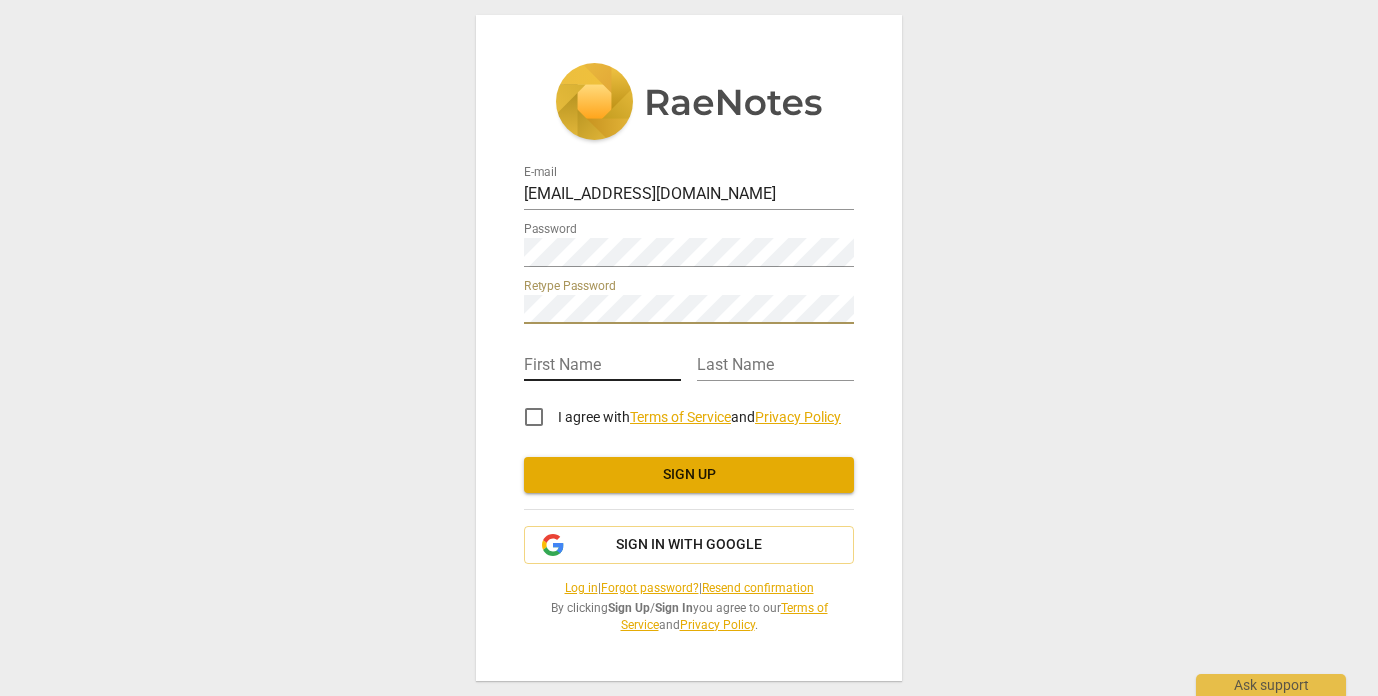 click at bounding box center [602, 366] 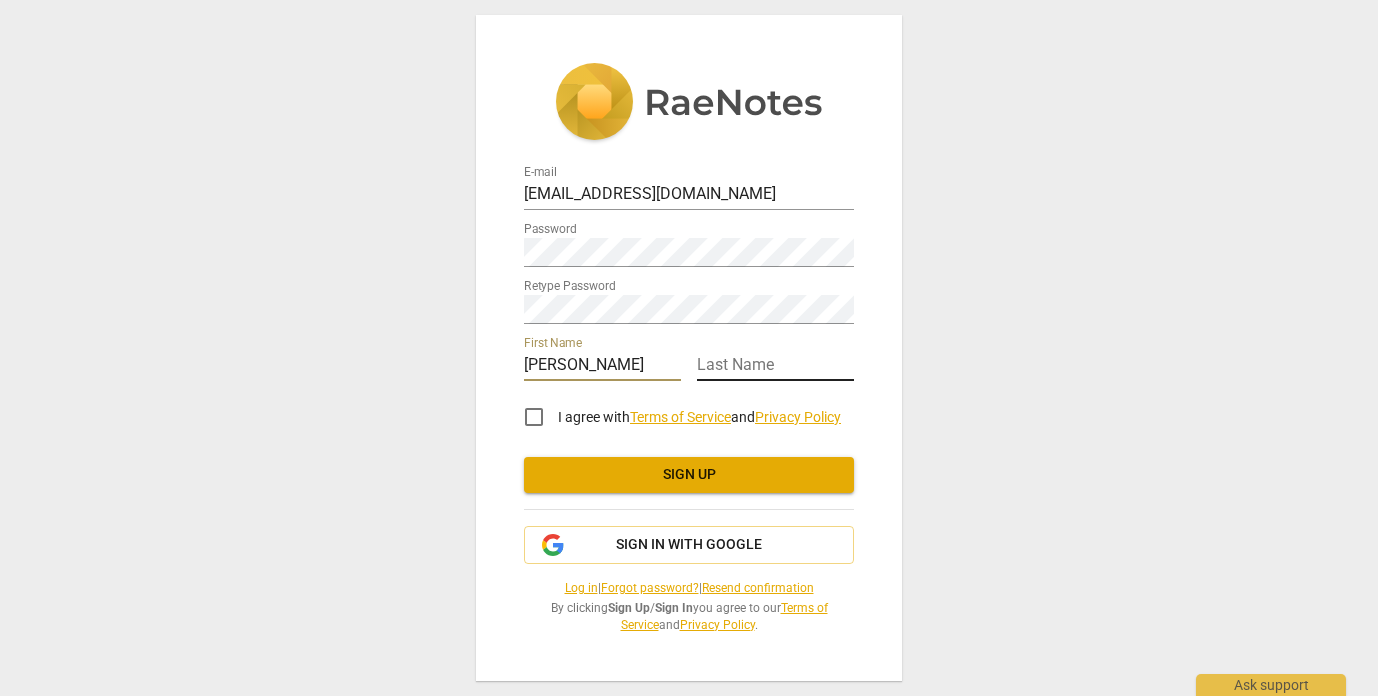 type on "Nicole" 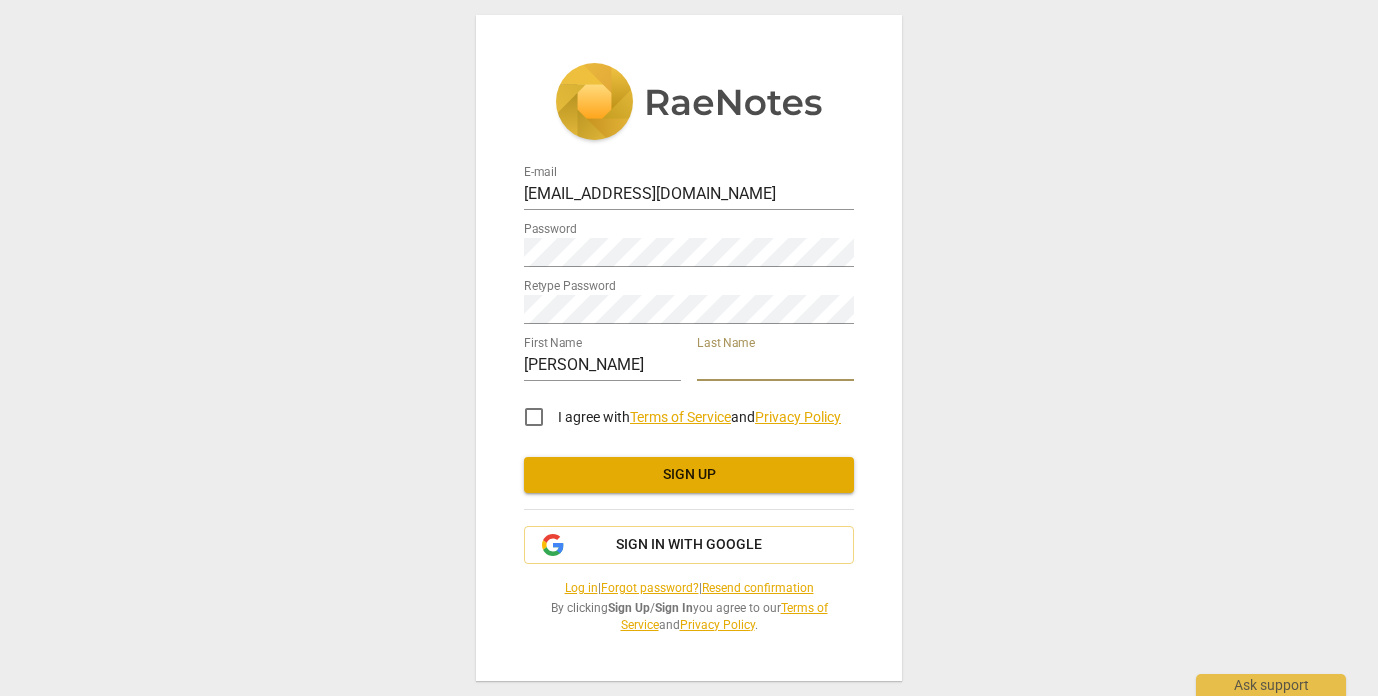 click at bounding box center [775, 366] 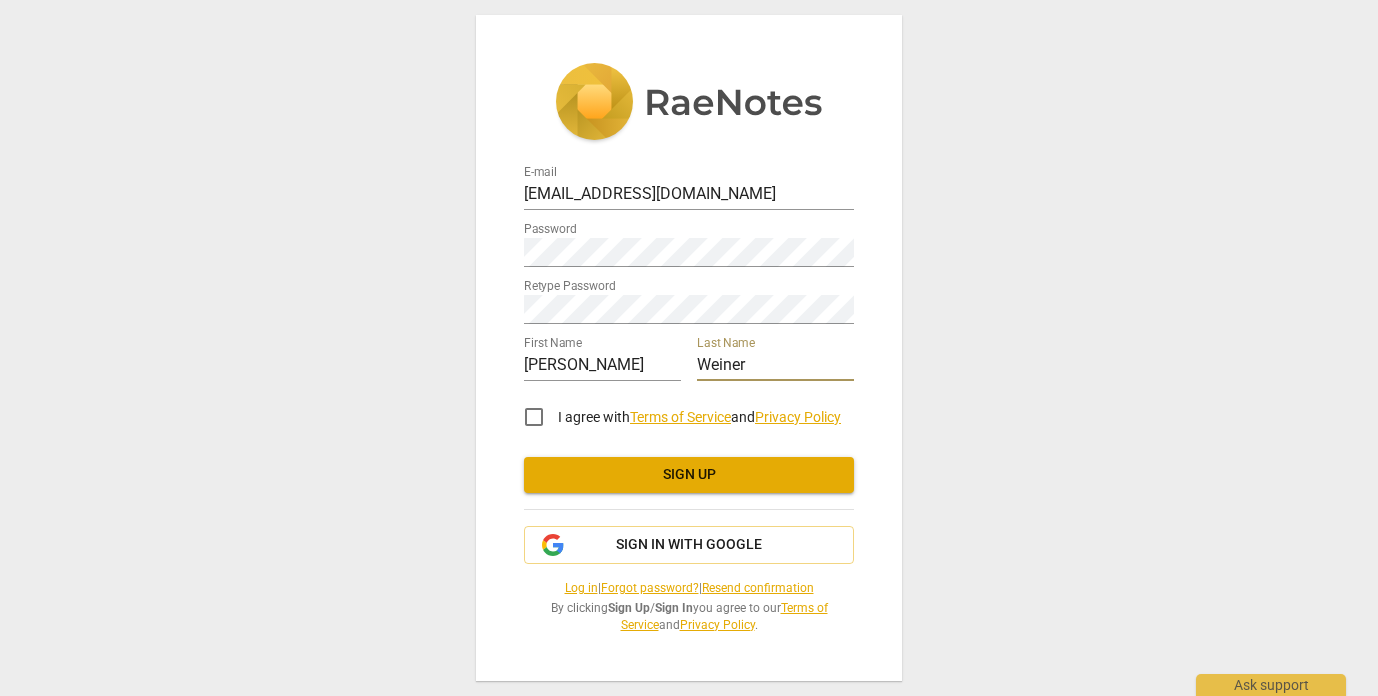 type on "Weiner" 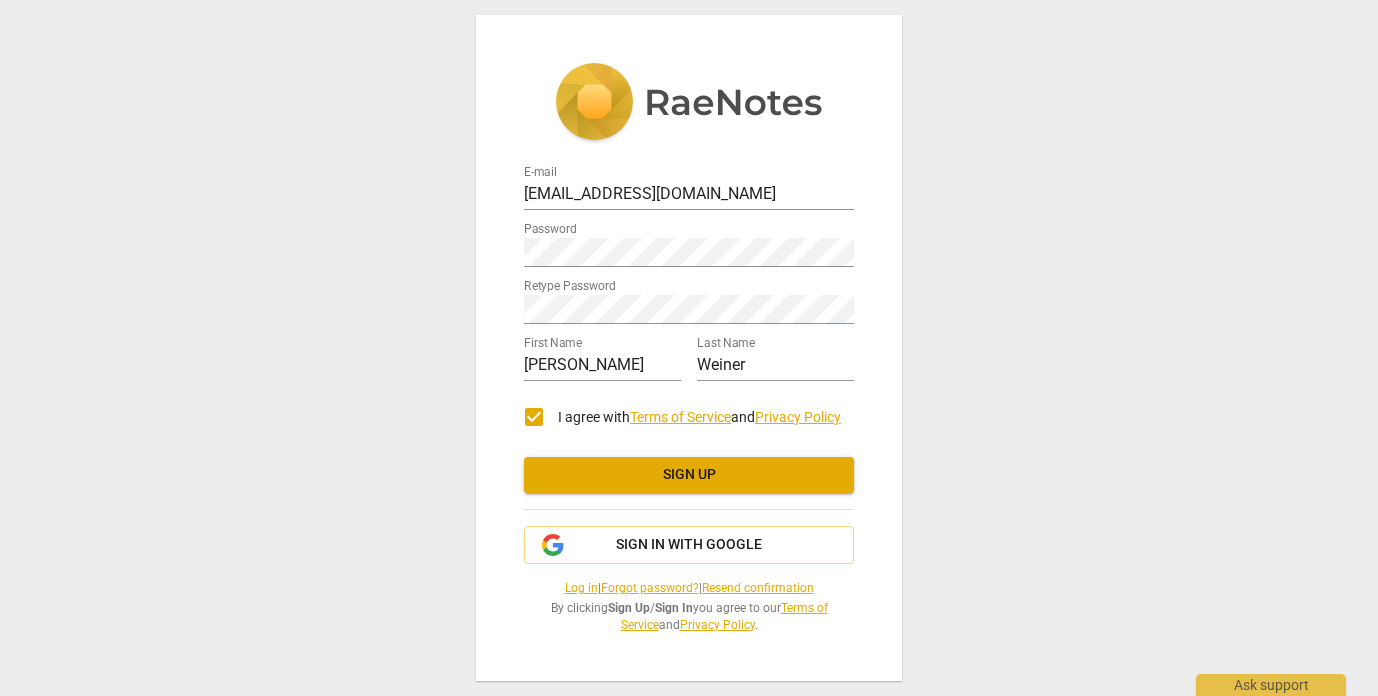 click on "Terms of Service" at bounding box center [680, 417] 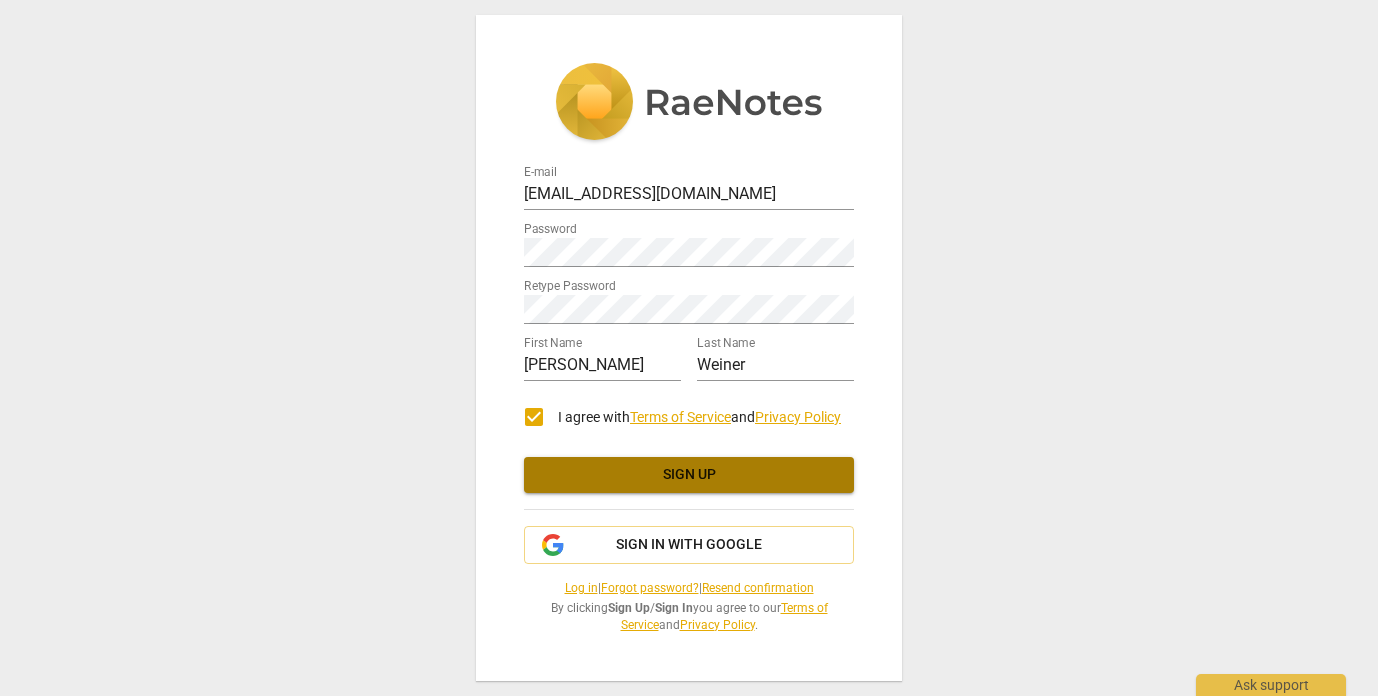 click on "Sign up" at bounding box center (689, 475) 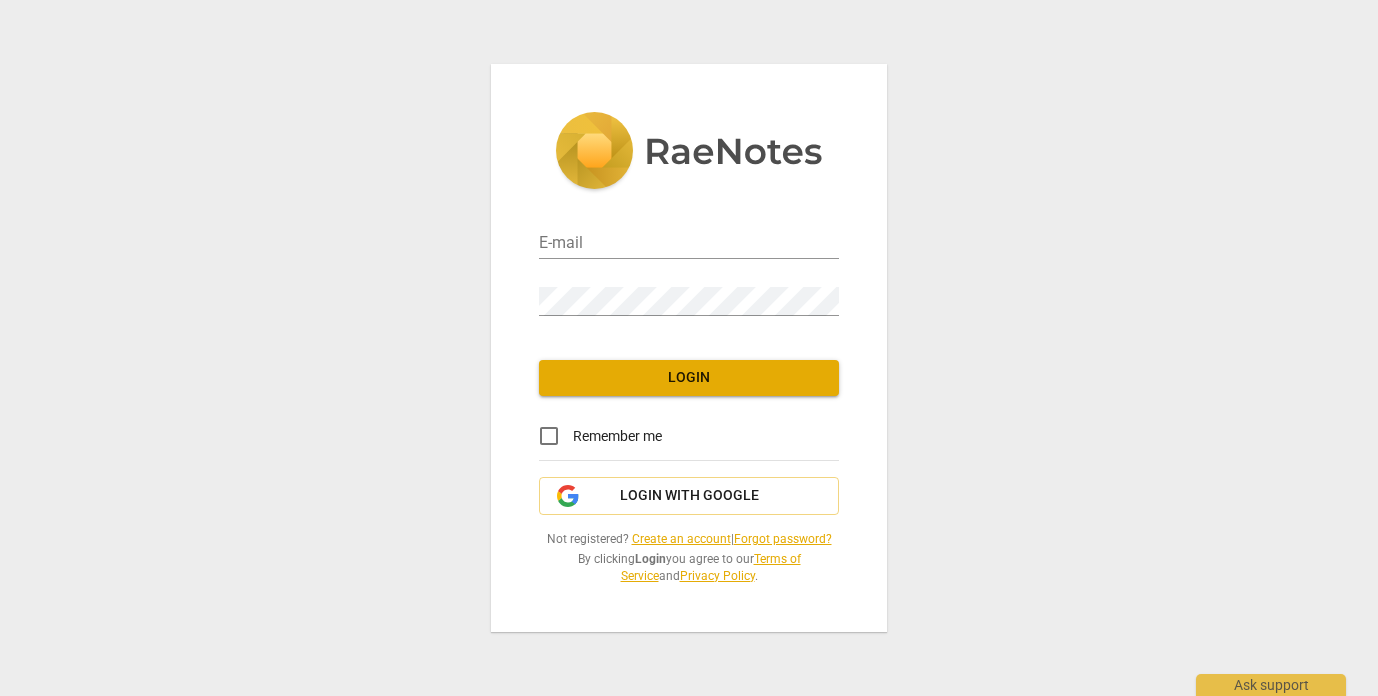 scroll, scrollTop: 0, scrollLeft: 0, axis: both 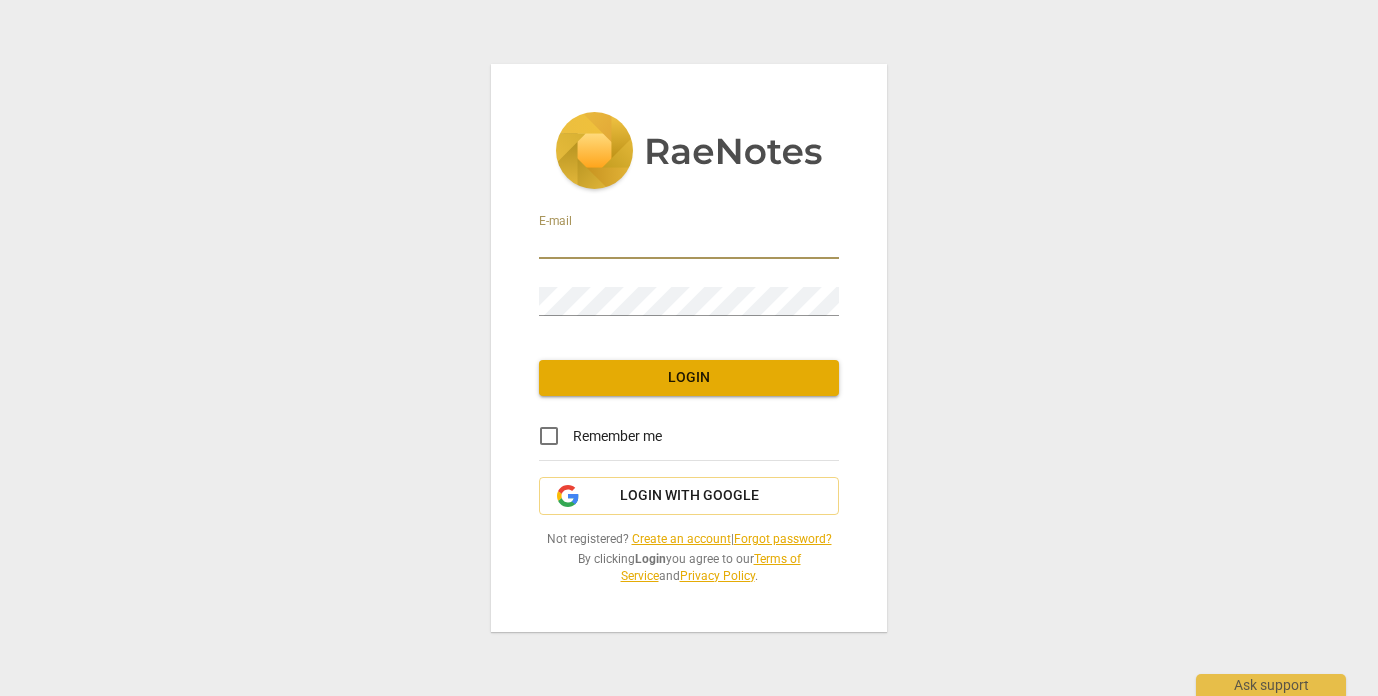click at bounding box center (689, 244) 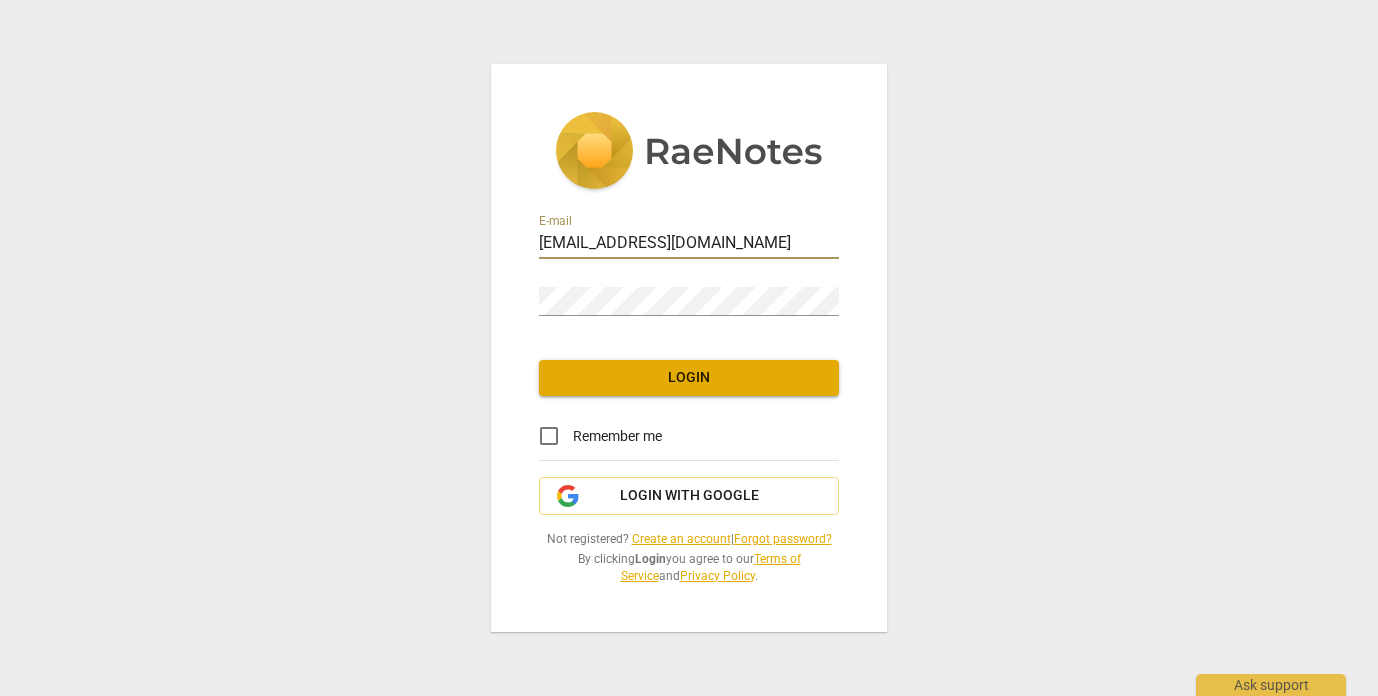 type on "[EMAIL_ADDRESS][DOMAIN_NAME]" 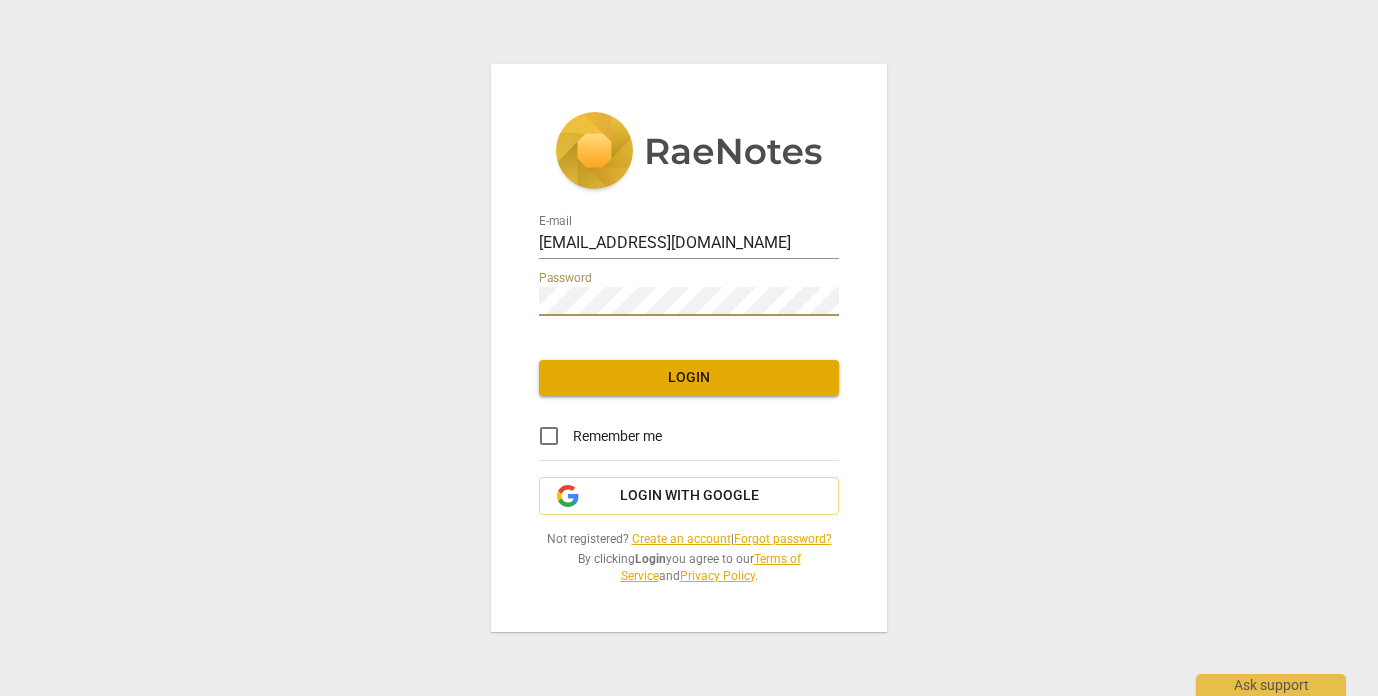click on "Login" at bounding box center (689, 378) 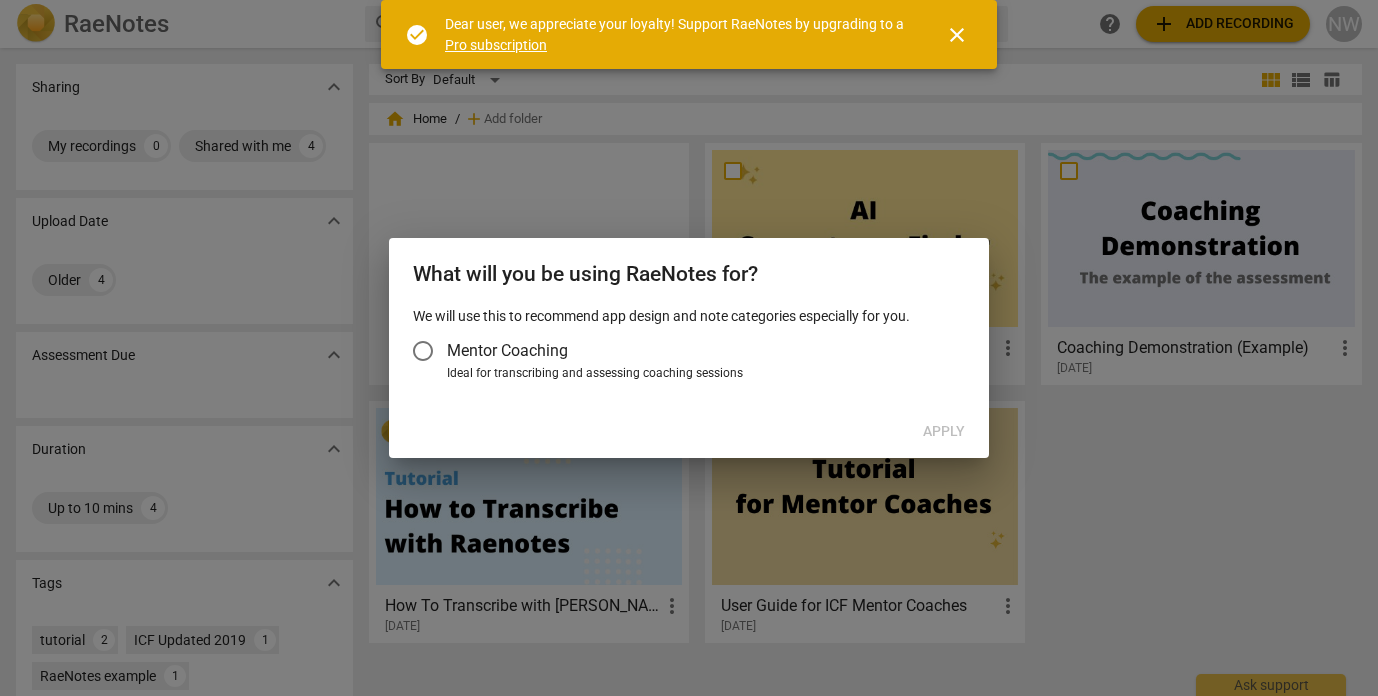click on "We will use this to recommend app design and note categories especially for you. Mentor Coaching Ideal for transcribing and assessing coaching sessions" at bounding box center [689, 356] 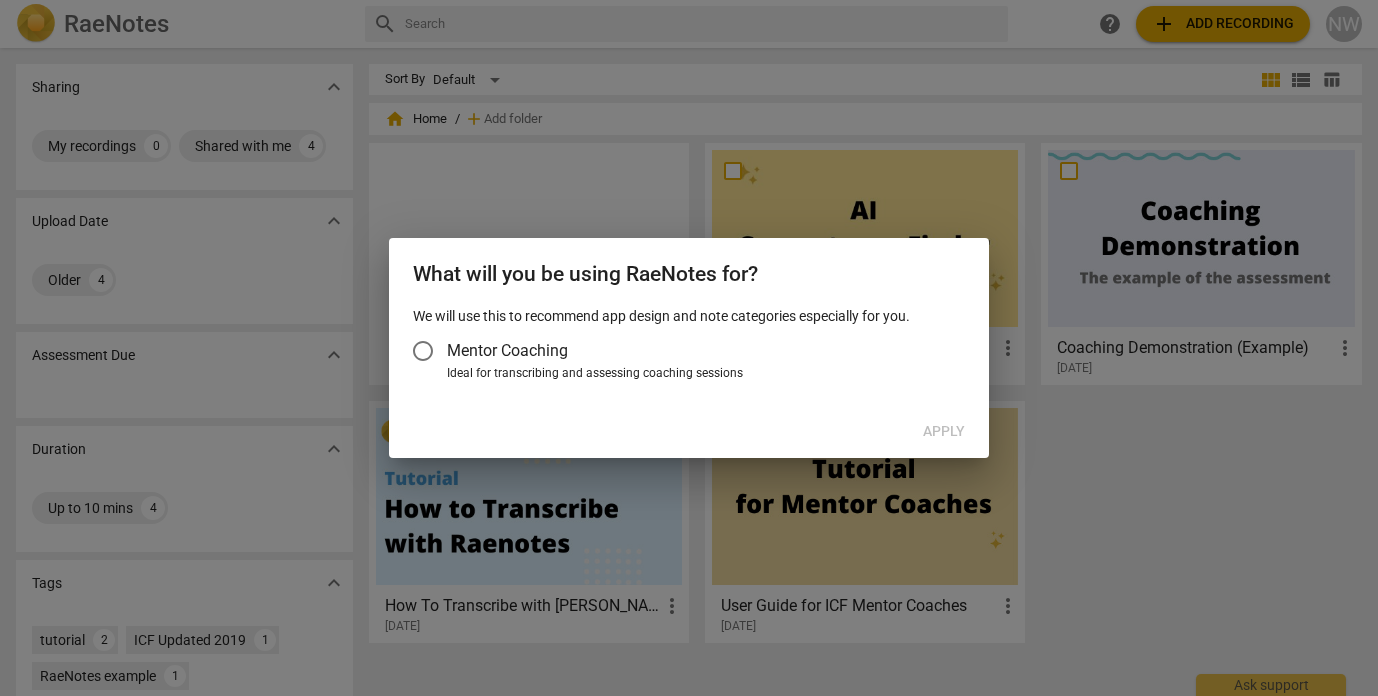 click on "Apply" at bounding box center [689, 432] 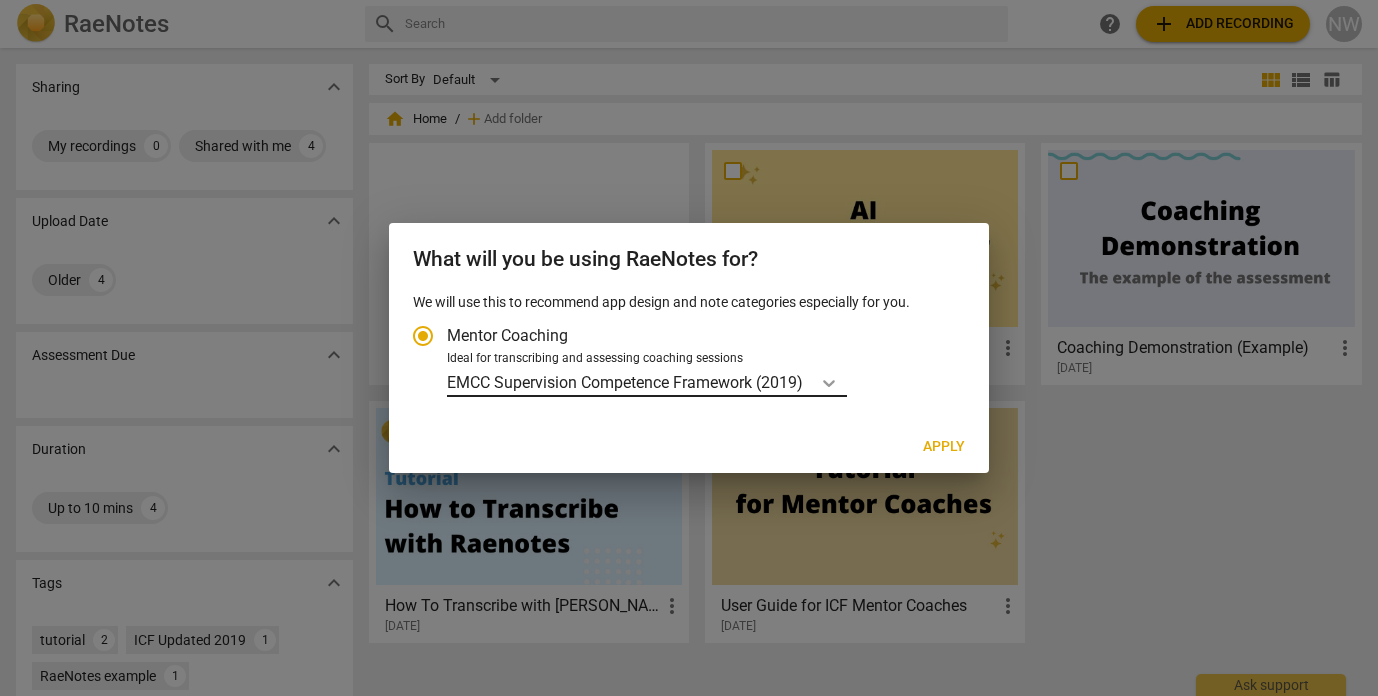 click 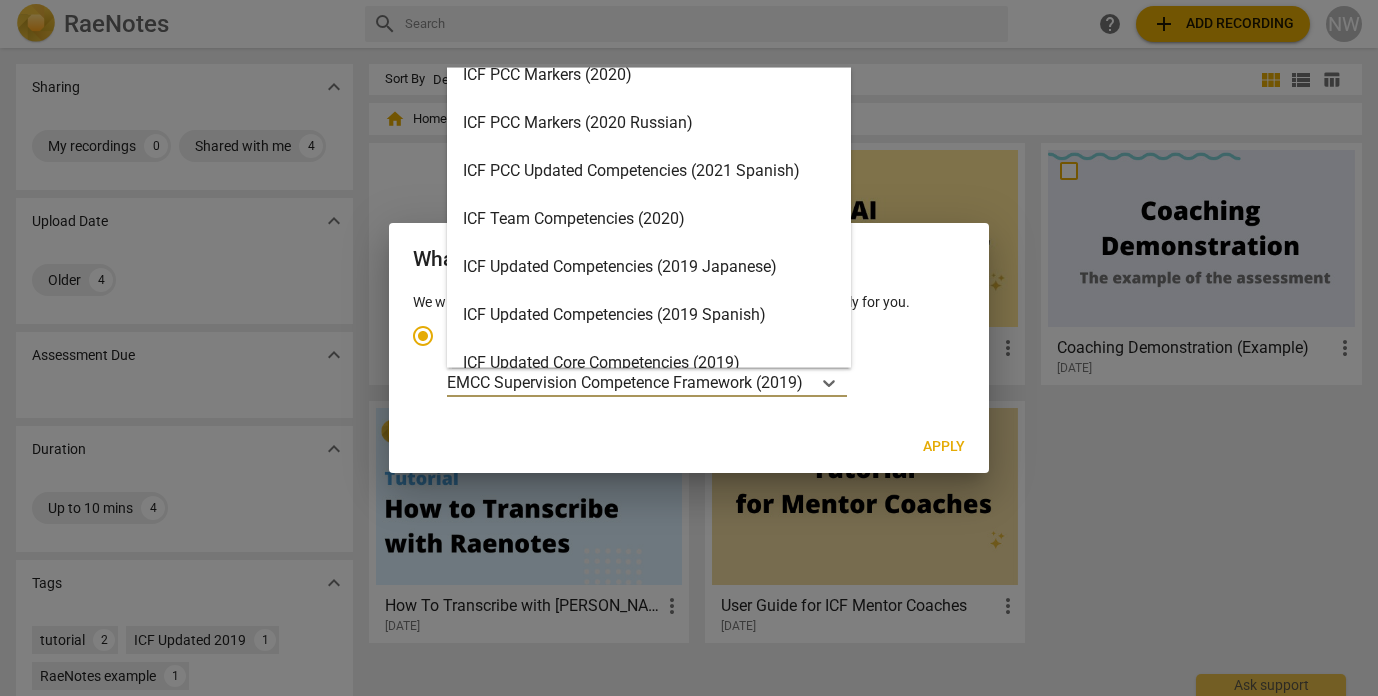scroll, scrollTop: 0, scrollLeft: 0, axis: both 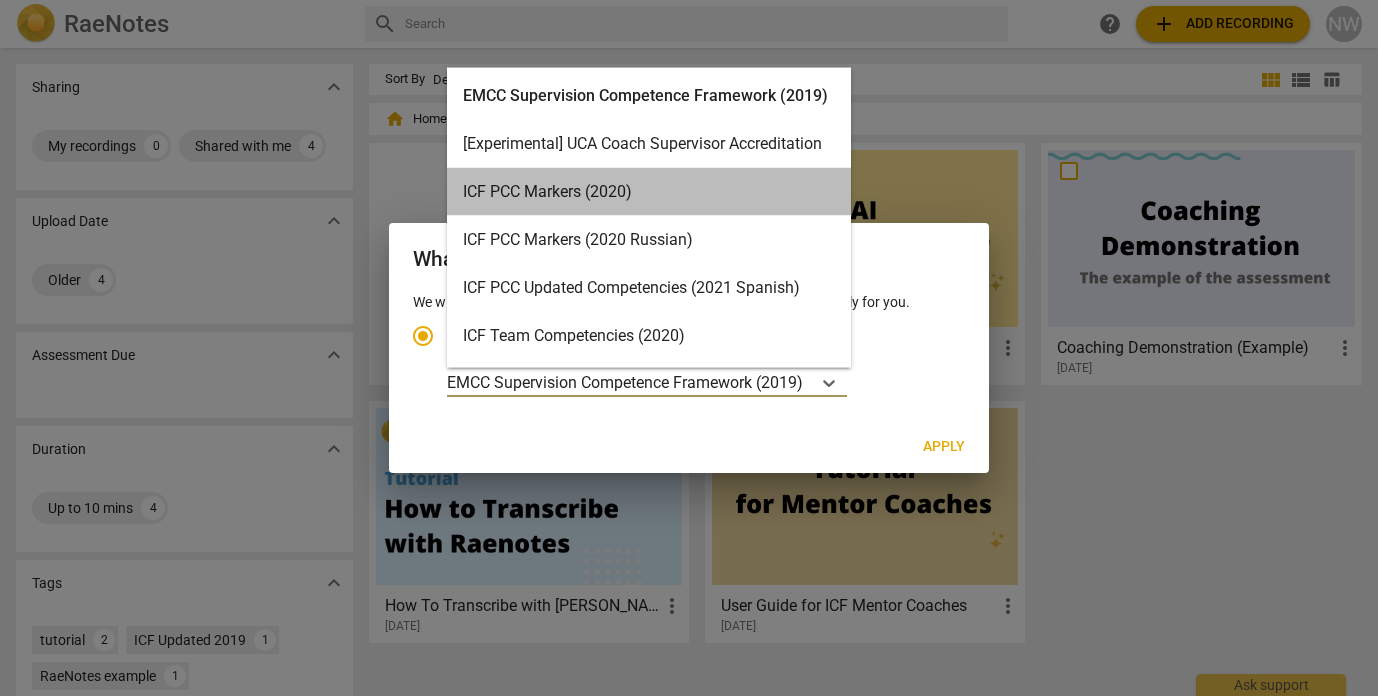 click on "ICF PCC Markers (2020)" at bounding box center (649, 192) 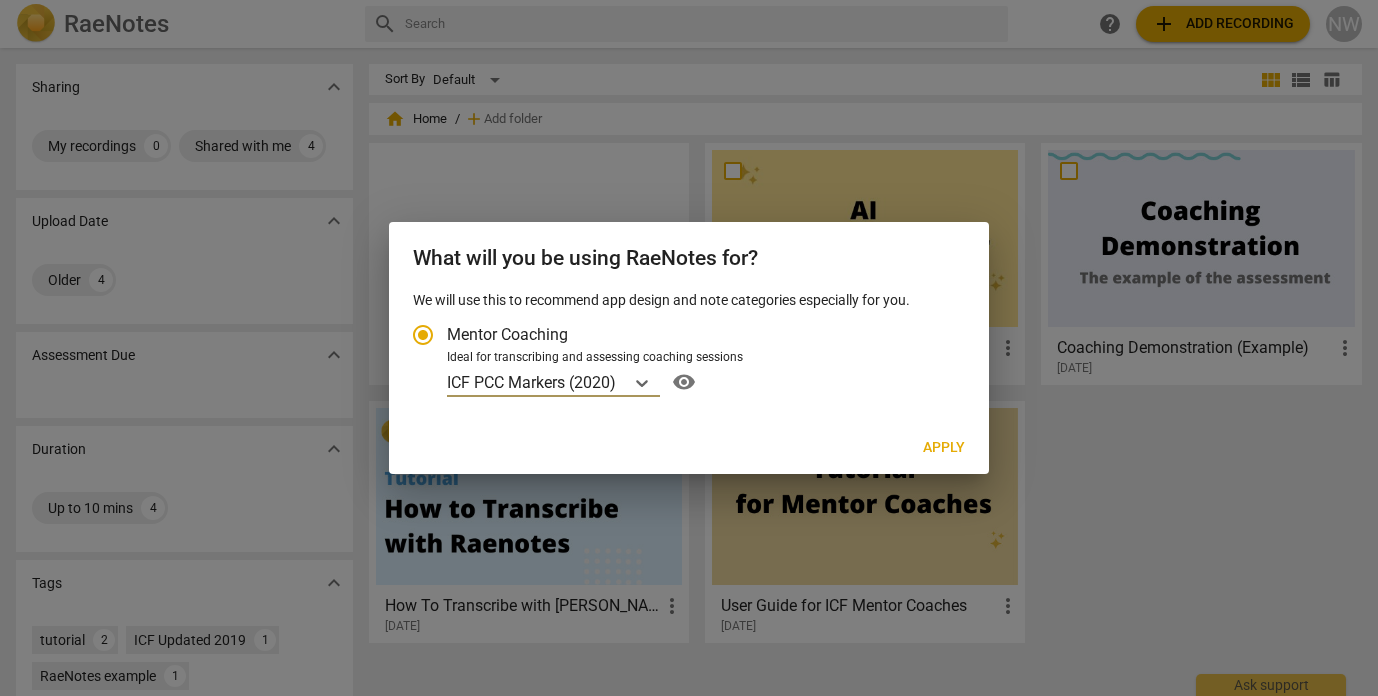 click on "Apply" at bounding box center (944, 448) 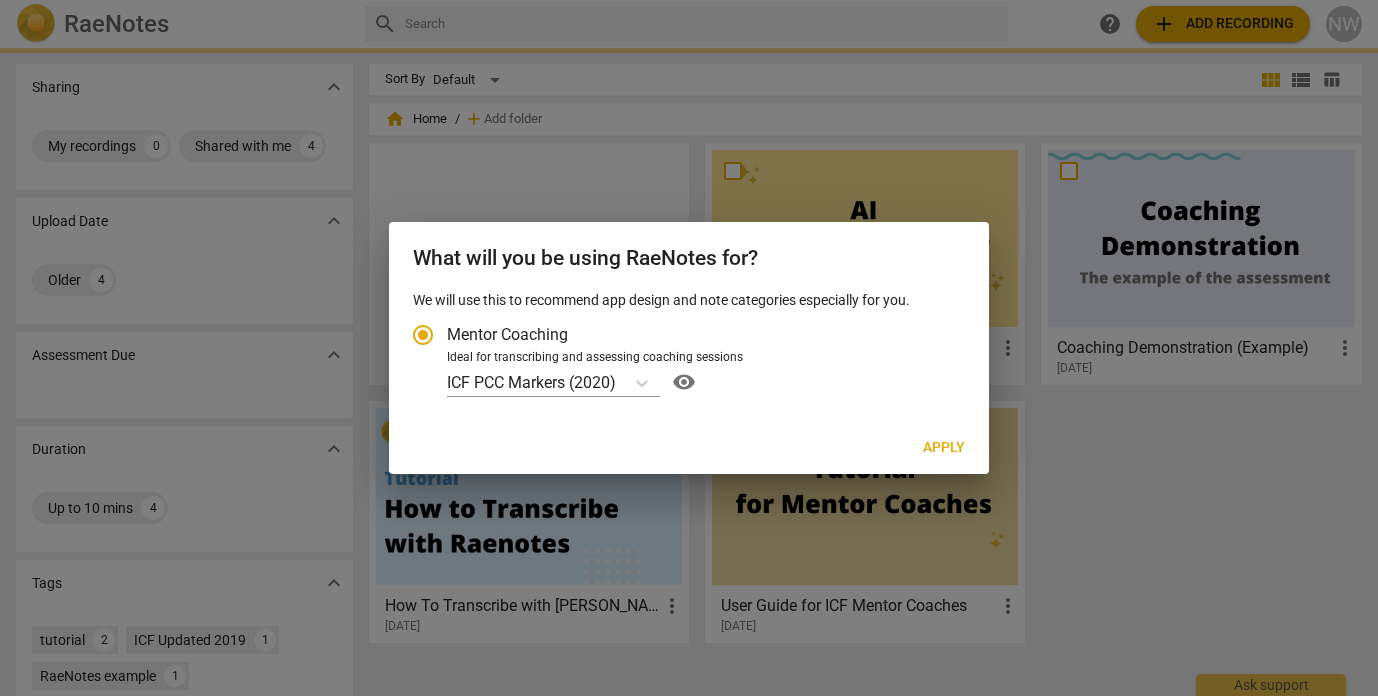 radio on "false" 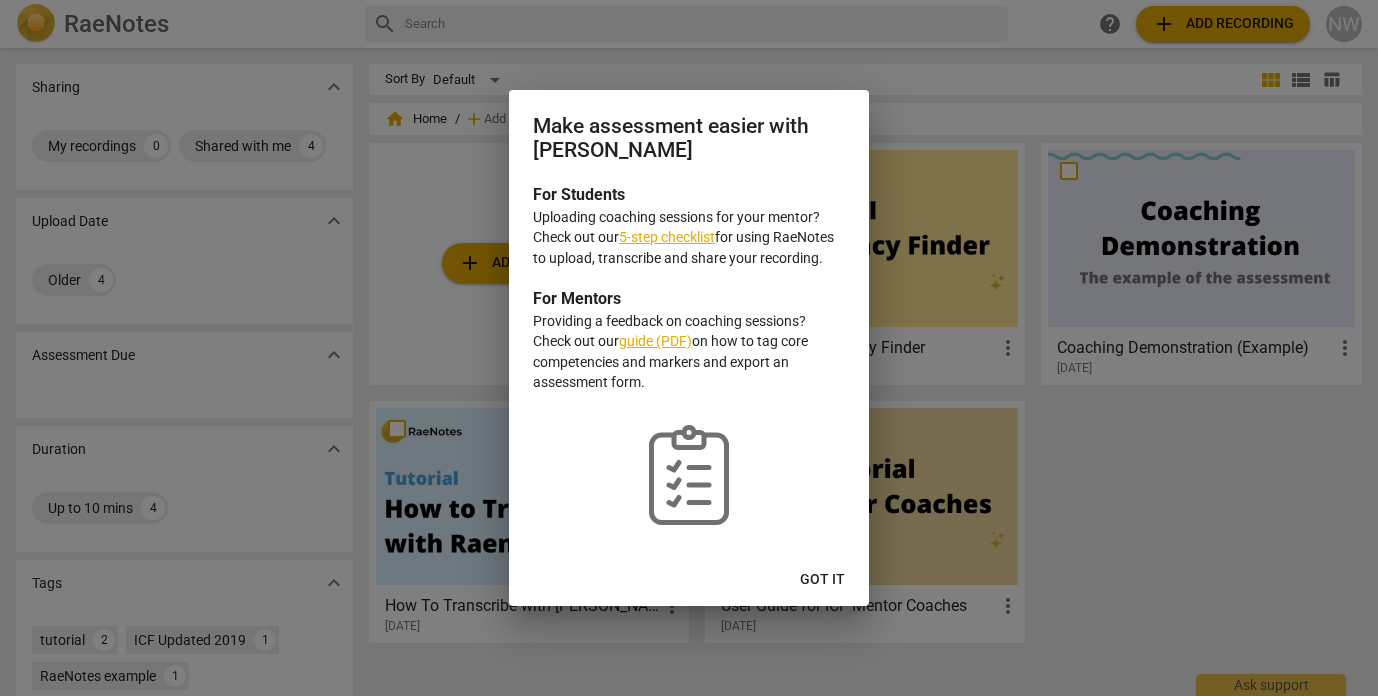 click on "Got it" at bounding box center [822, 580] 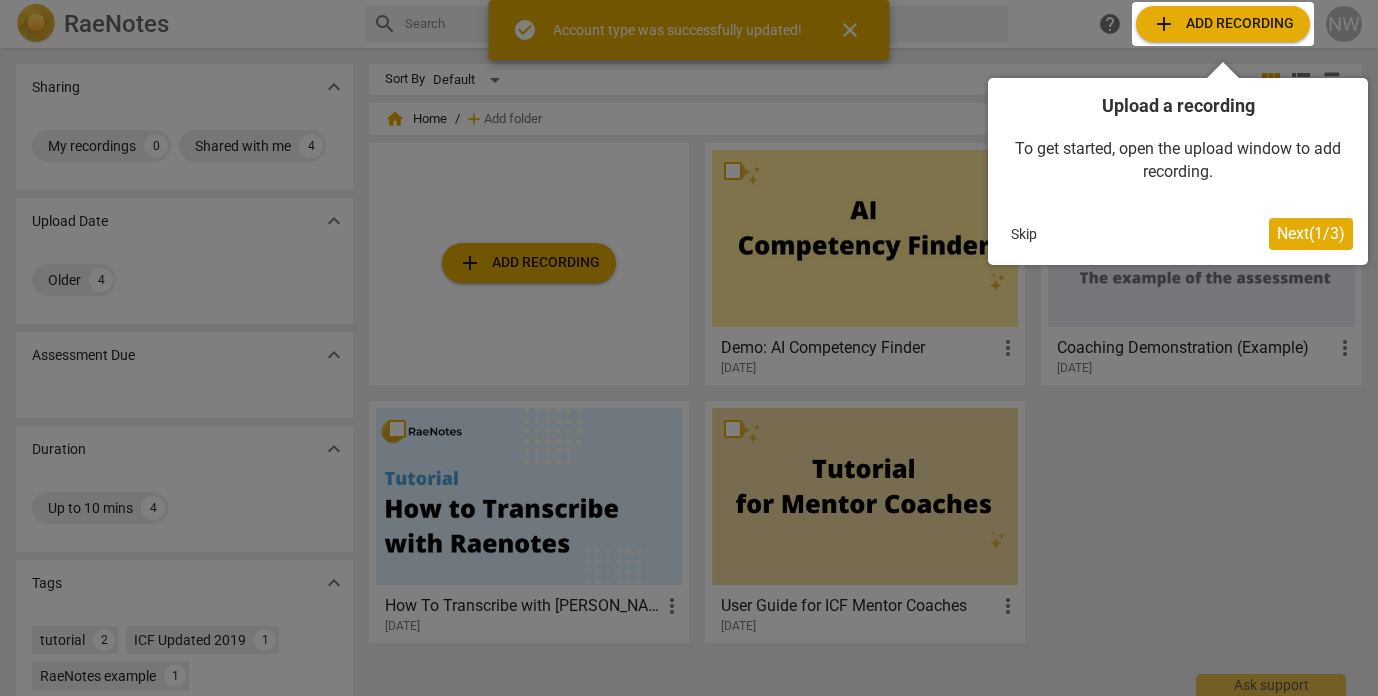 click at bounding box center (1223, 24) 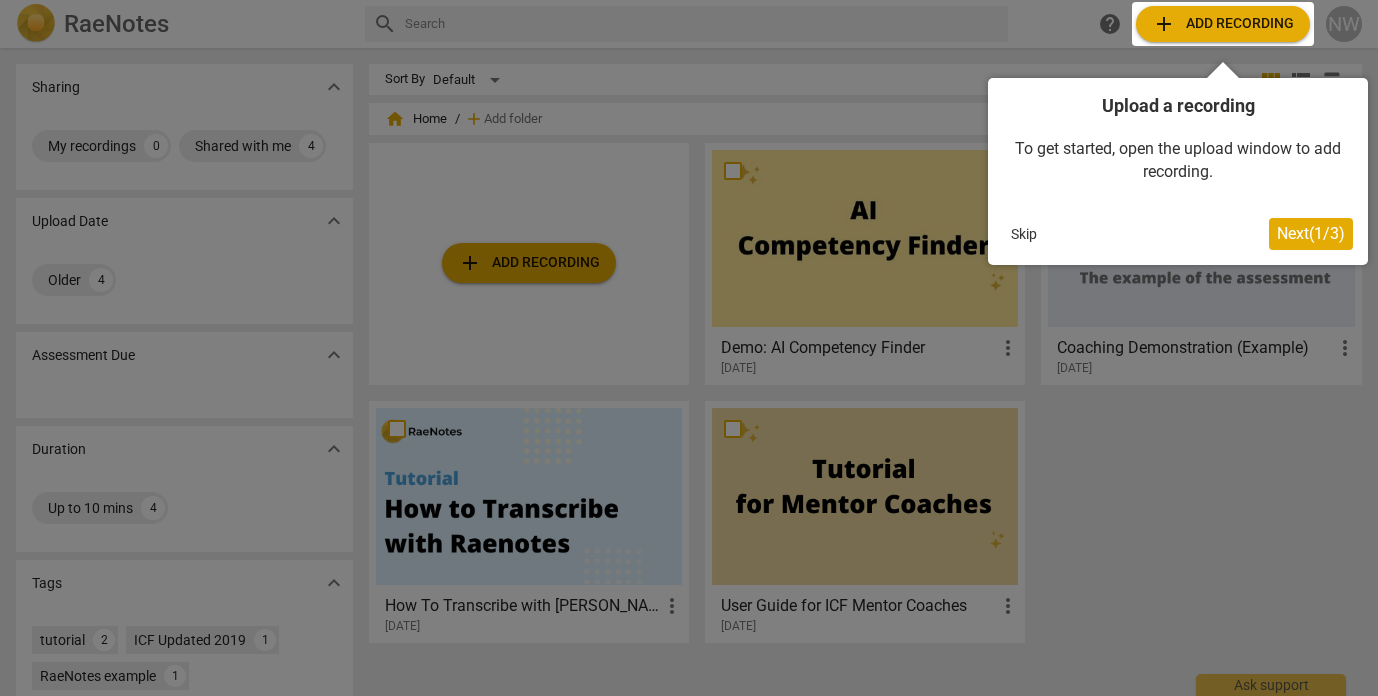 click on "Next  ( 1 / 3 )" at bounding box center (1311, 233) 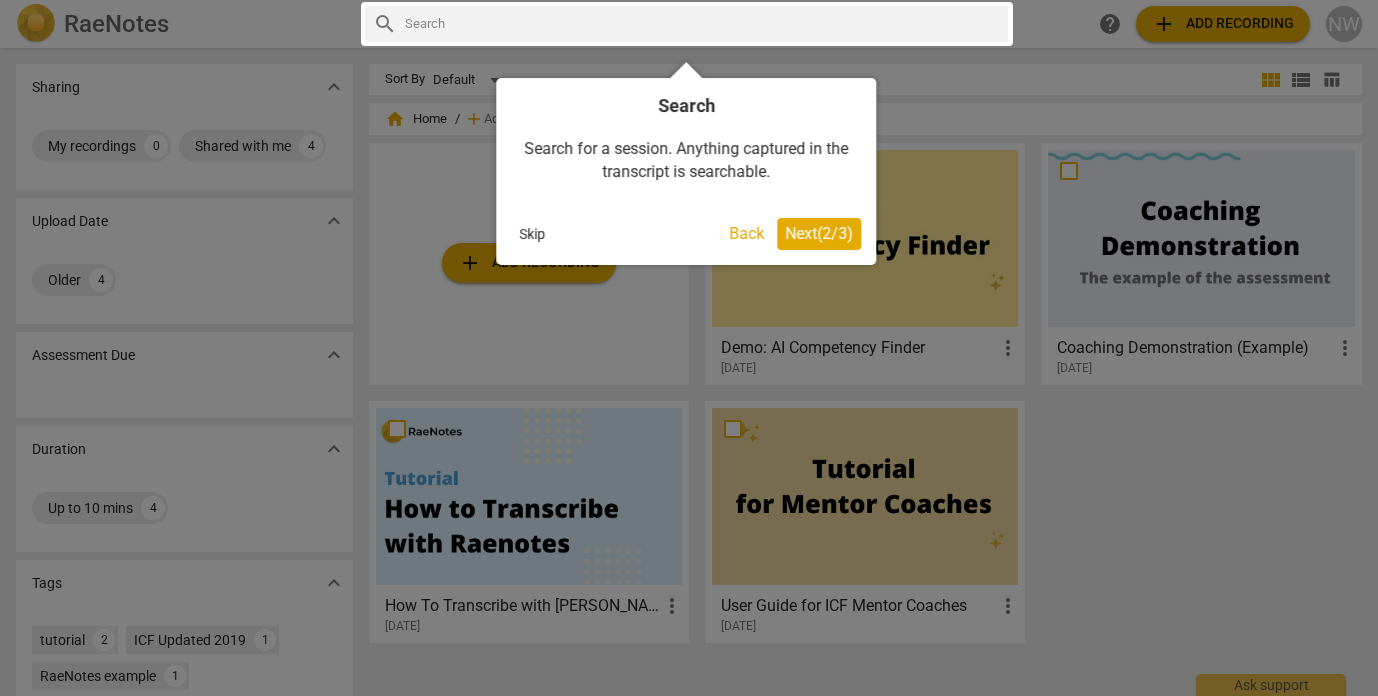 click on "Next  ( 2 / 3 )" at bounding box center [819, 234] 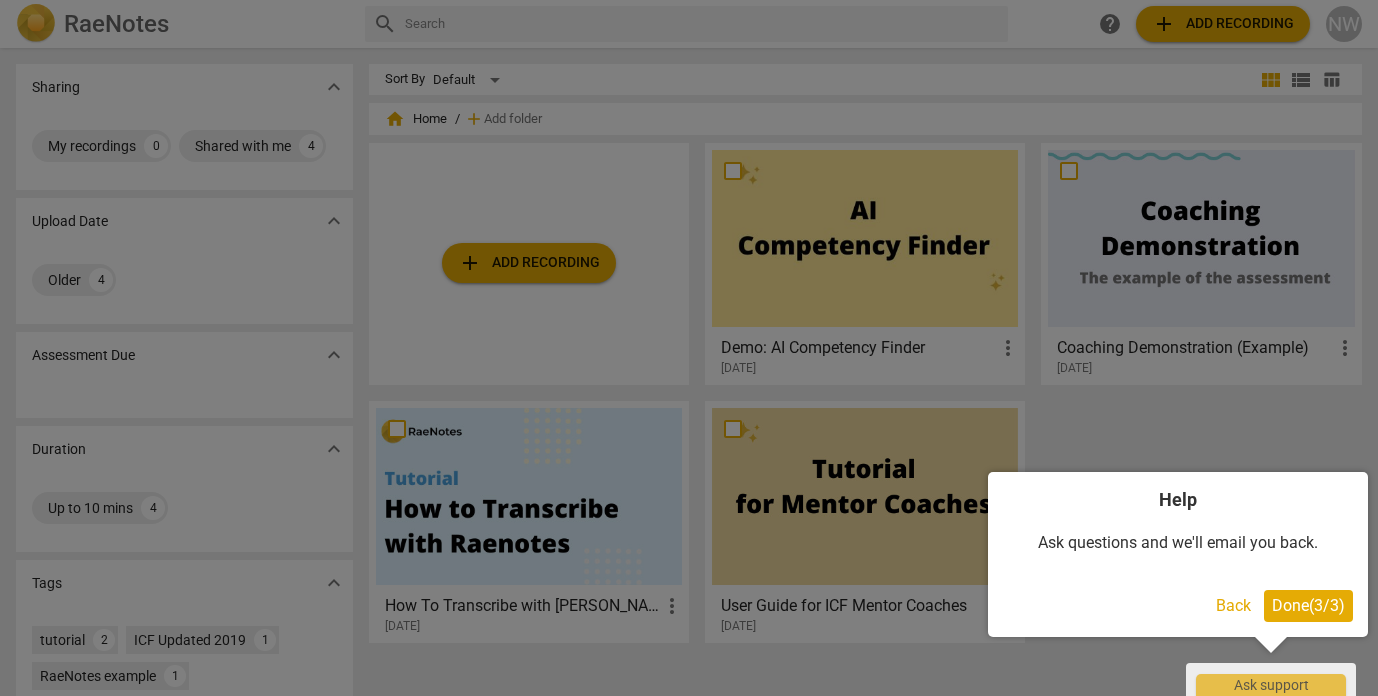 click on "Done  ( 3 / 3 )" at bounding box center [1308, 605] 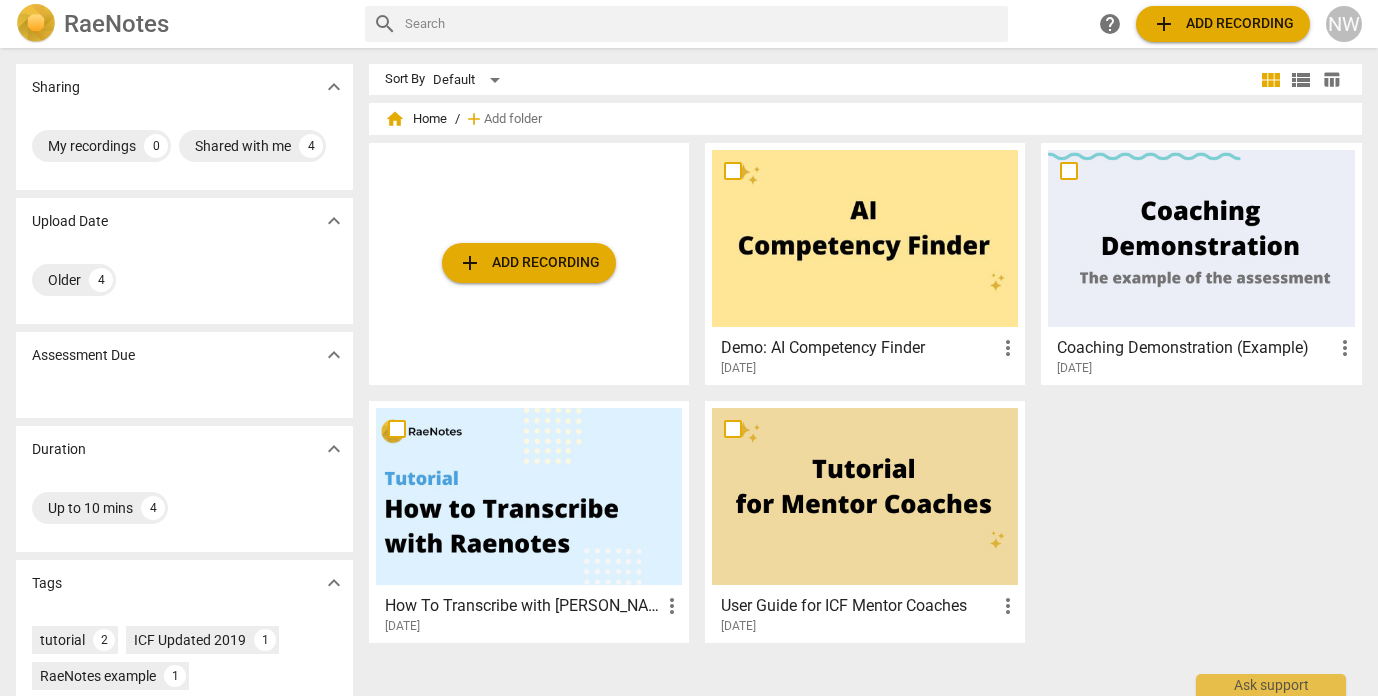 click on "add   Add recording" at bounding box center (1223, 24) 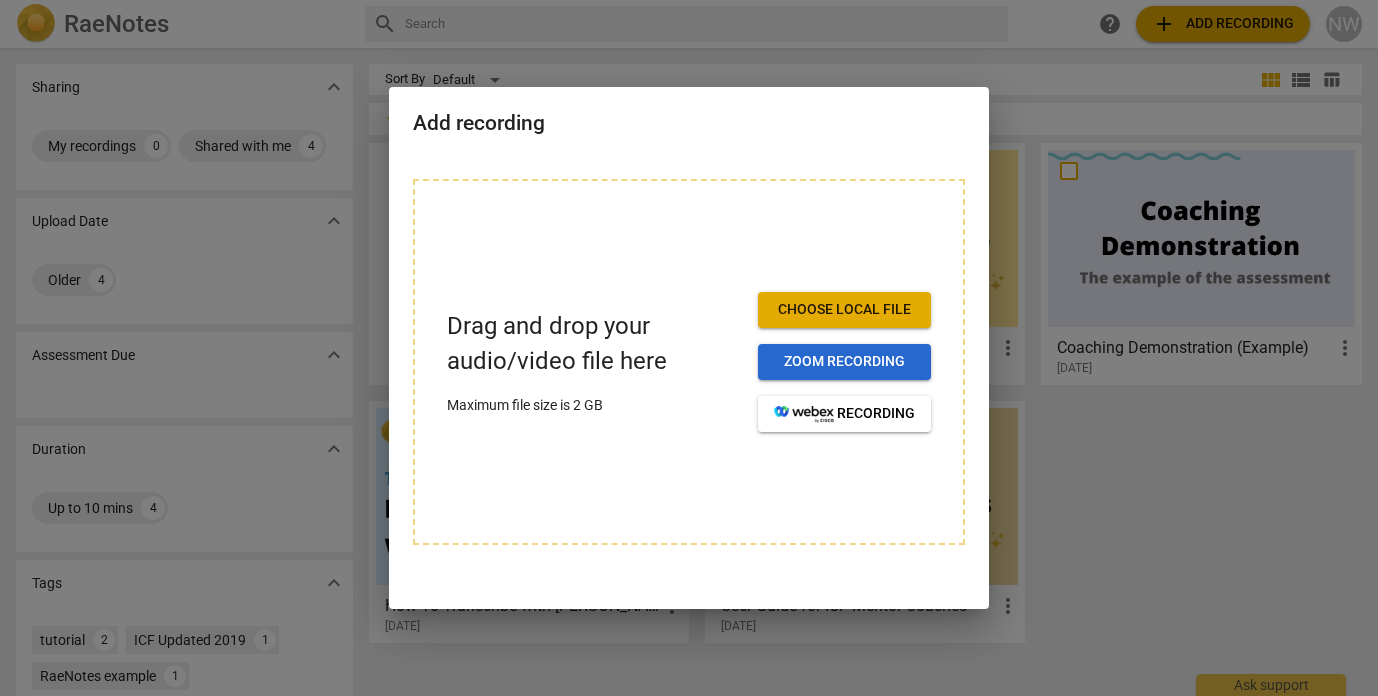 click on "Zoom recording" at bounding box center (844, 362) 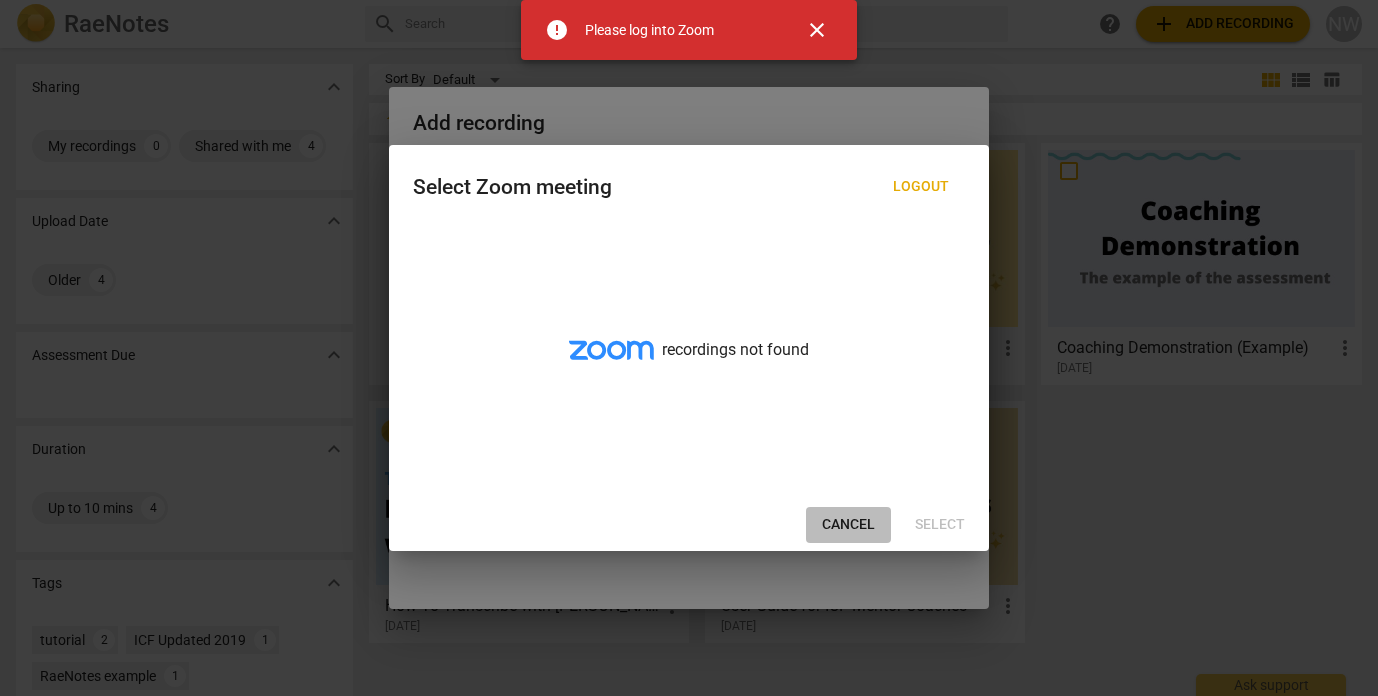 click on "Cancel" at bounding box center [848, 525] 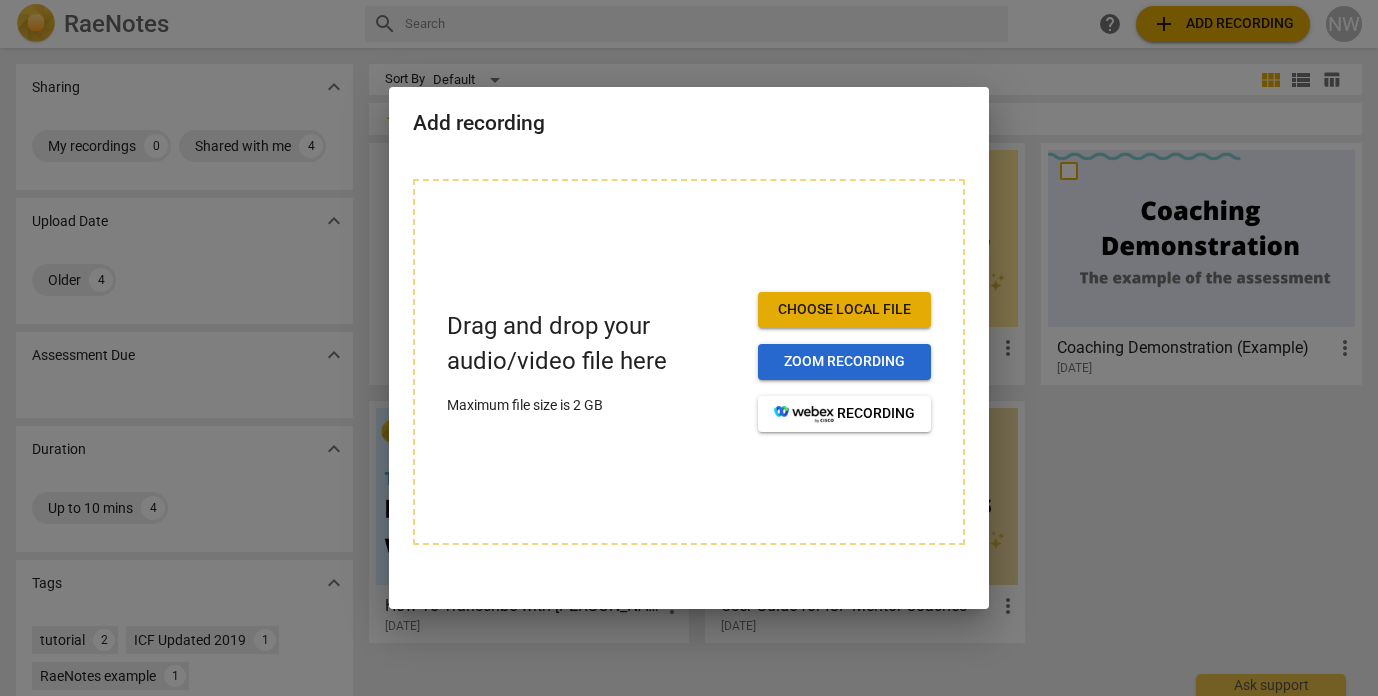 click on "Zoom recording" at bounding box center [844, 362] 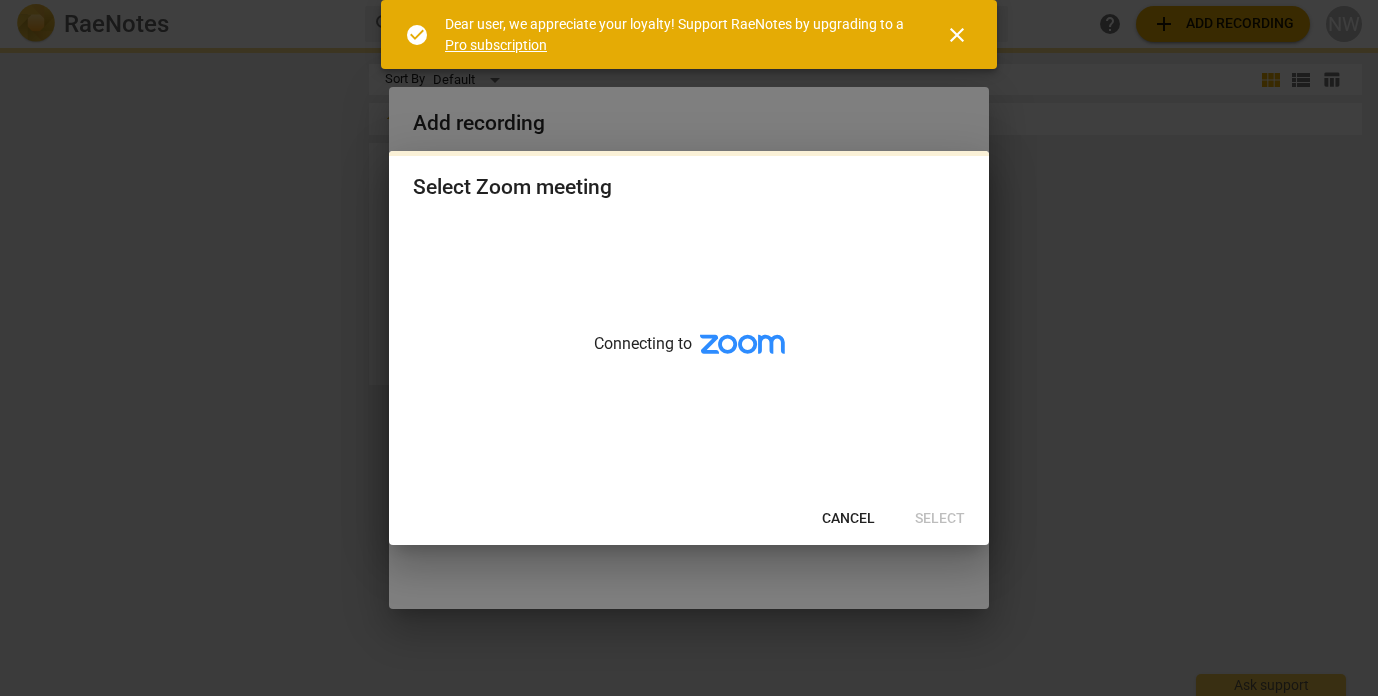 scroll, scrollTop: 0, scrollLeft: 0, axis: both 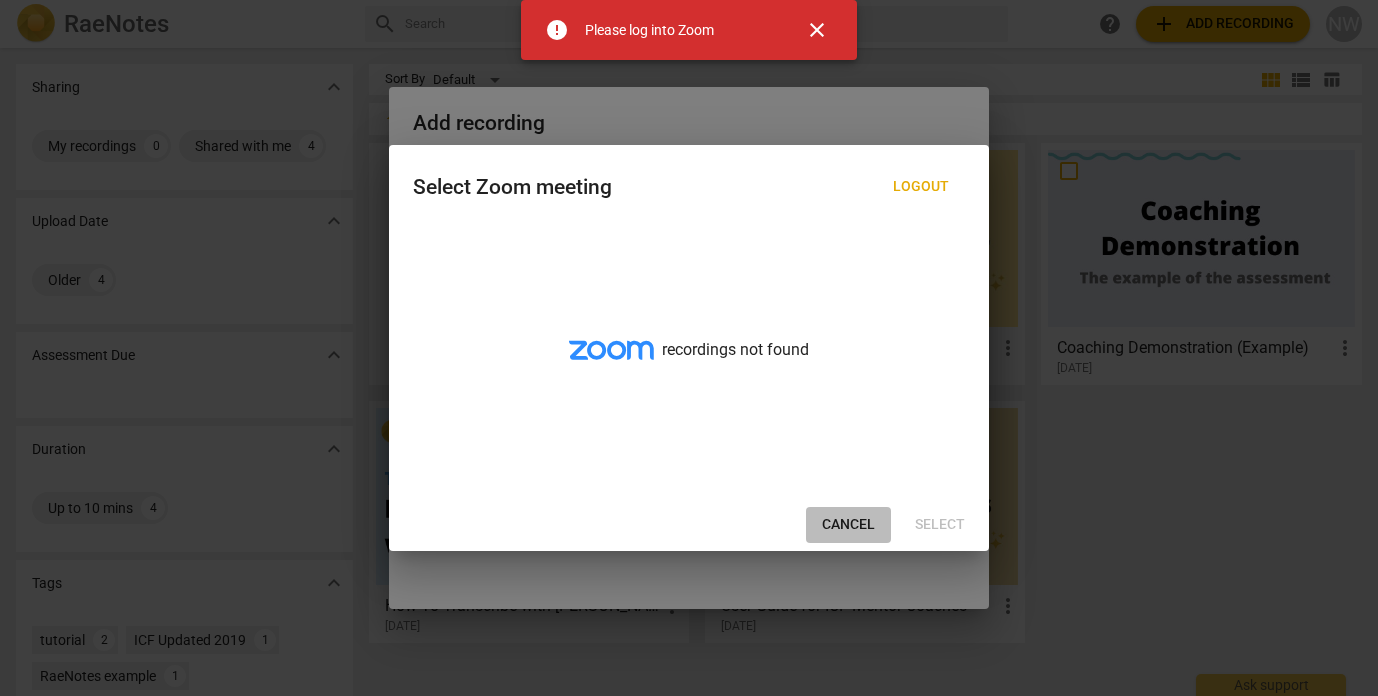 click on "Cancel" at bounding box center (848, 525) 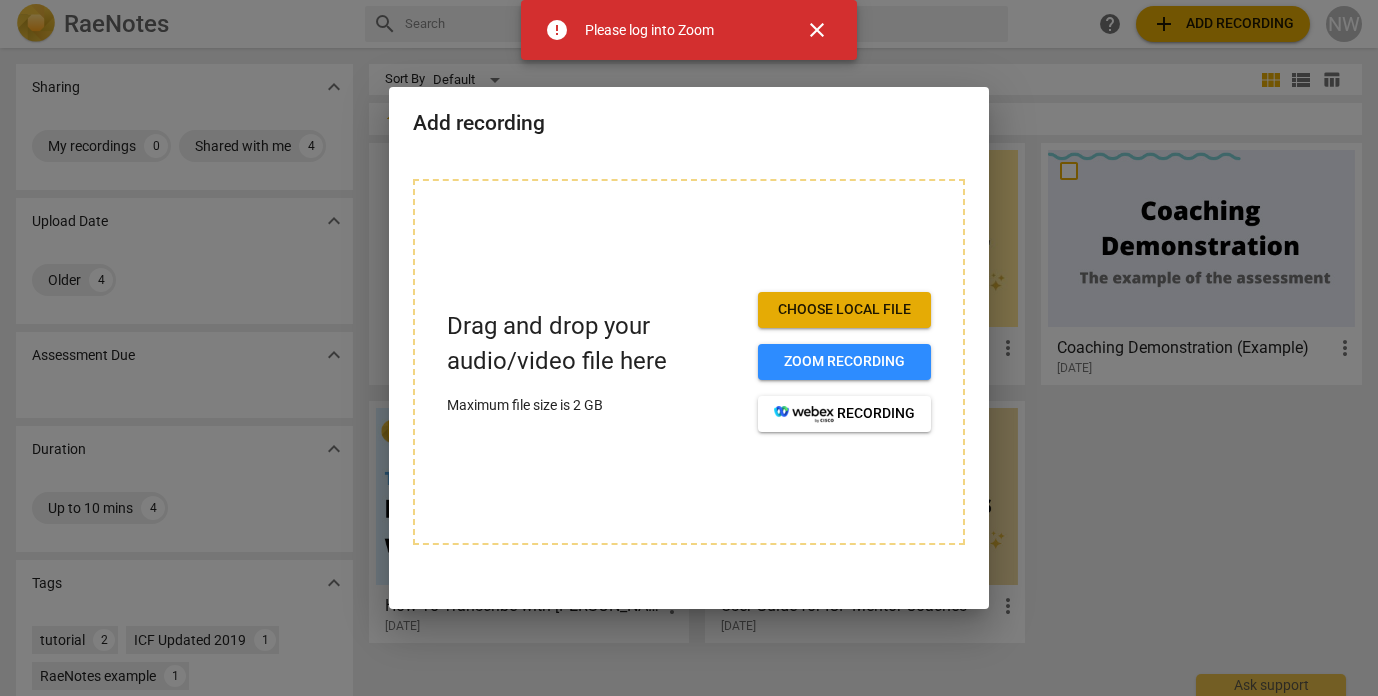 click on "Choose local file" at bounding box center [844, 310] 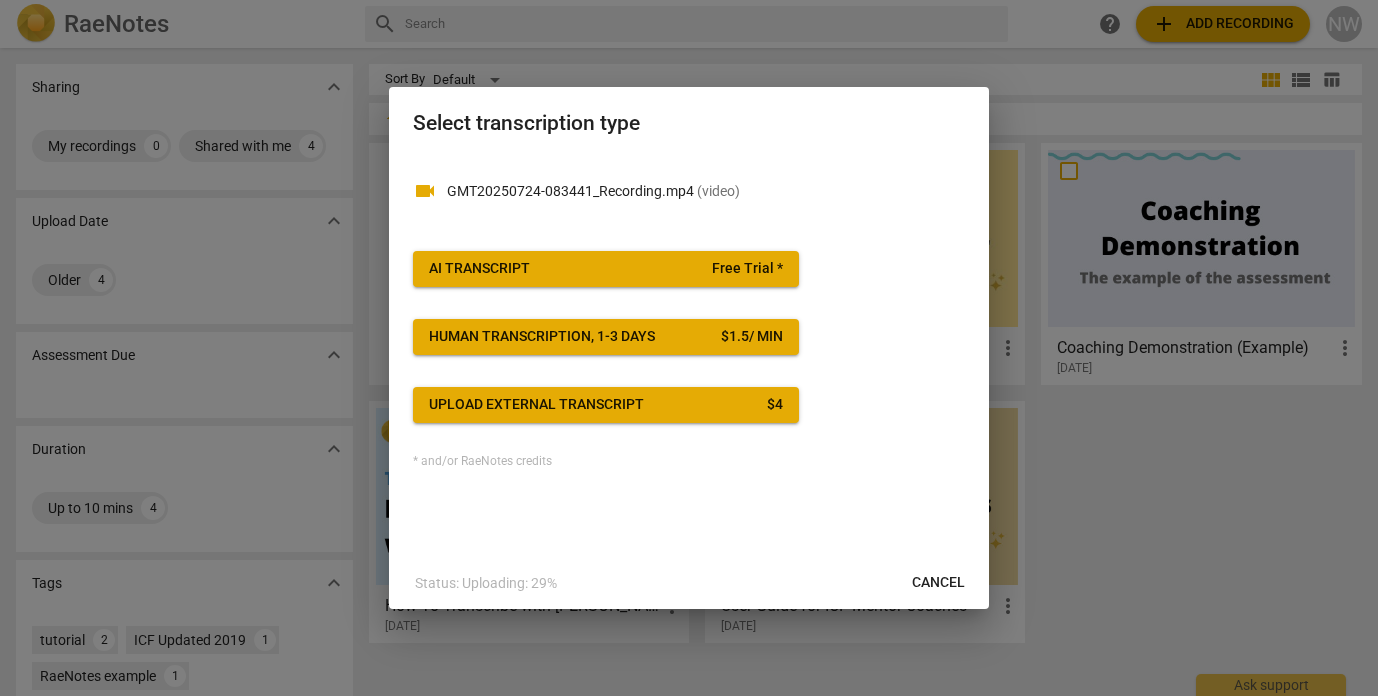 click on "AI Transcript Free Trial *" at bounding box center (606, 269) 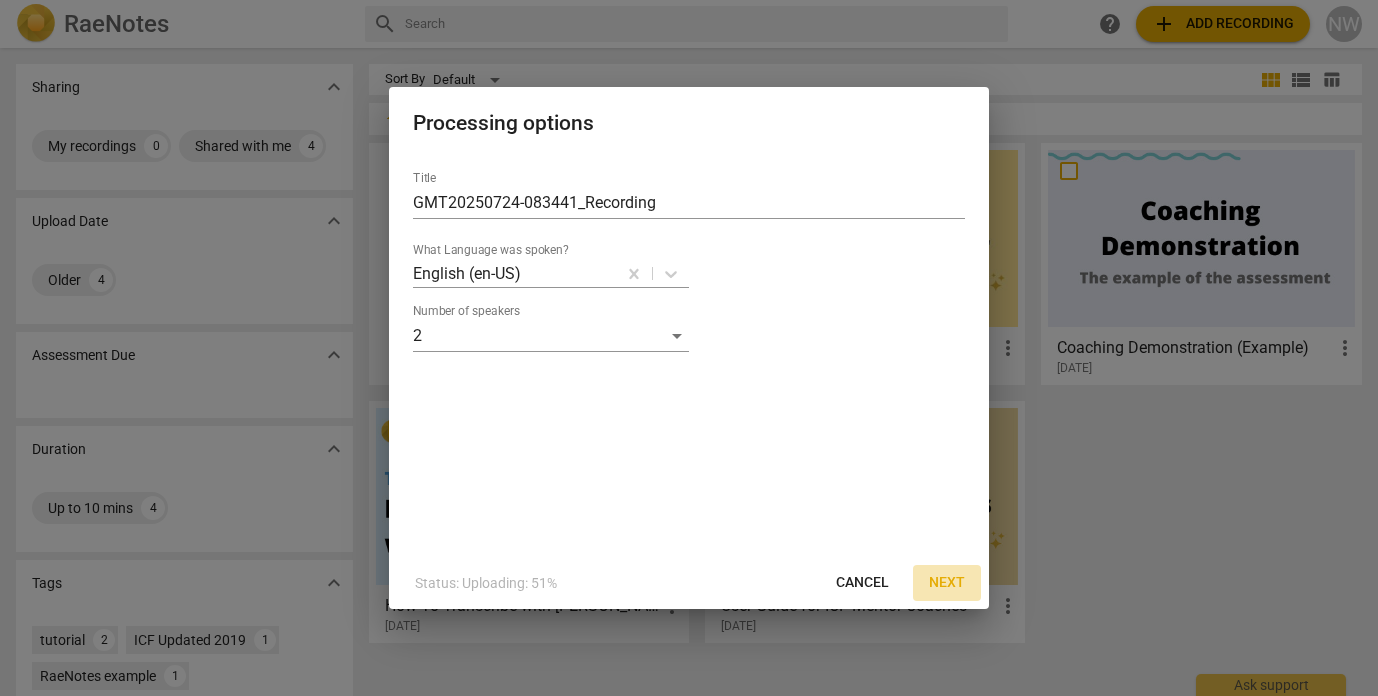 click on "Next" at bounding box center (947, 583) 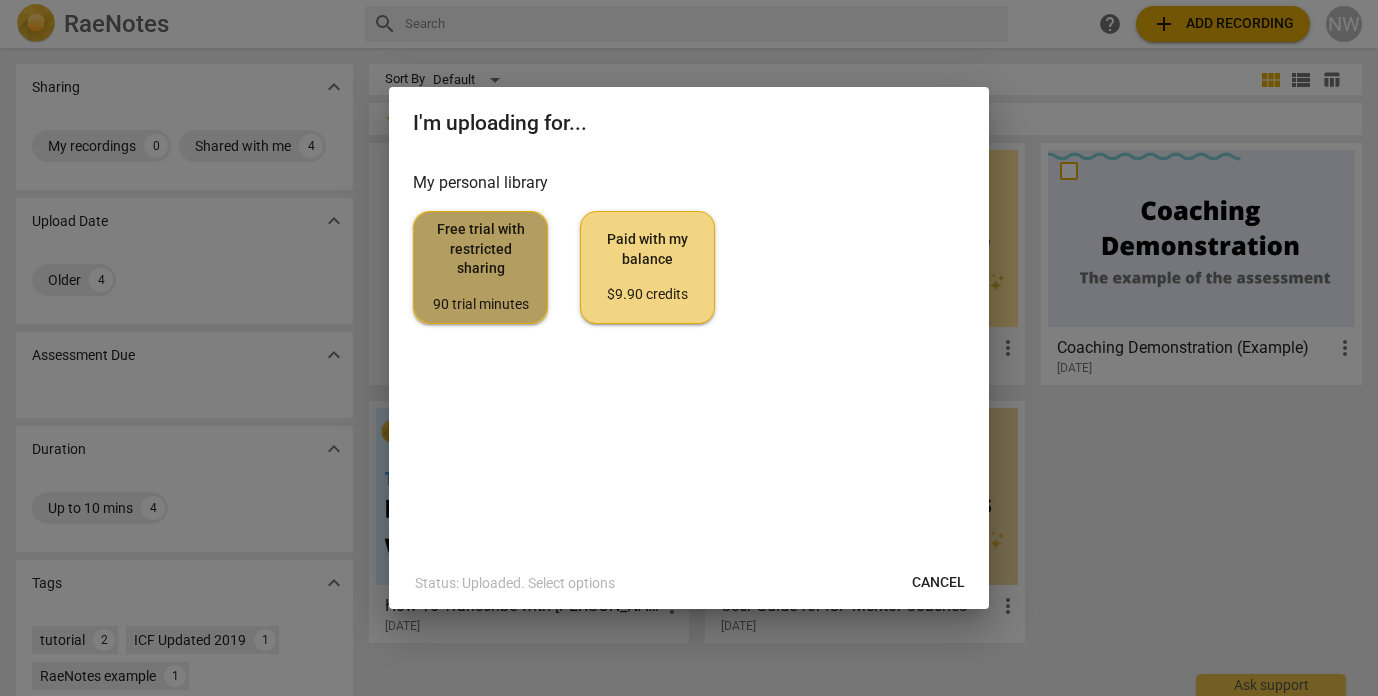 click on "Free trial with restricted sharing 90 trial minutes" at bounding box center [480, 267] 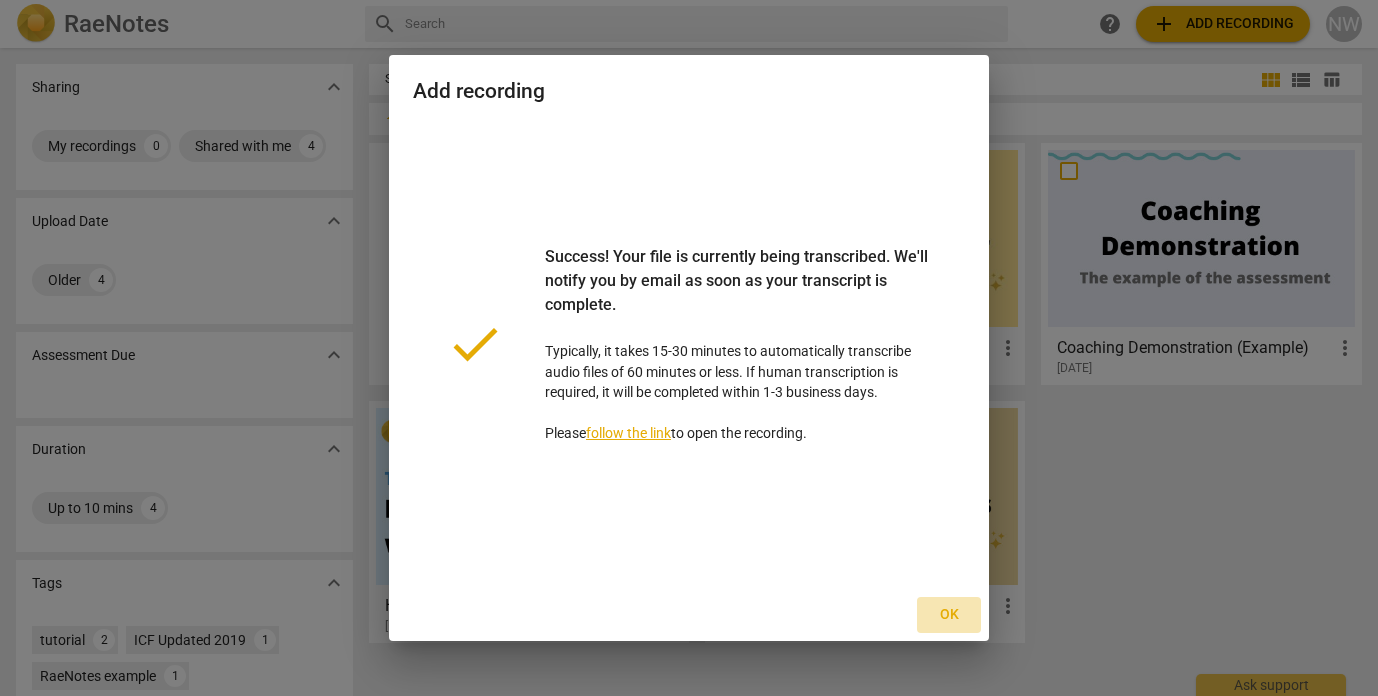 click on "Ok" at bounding box center [949, 615] 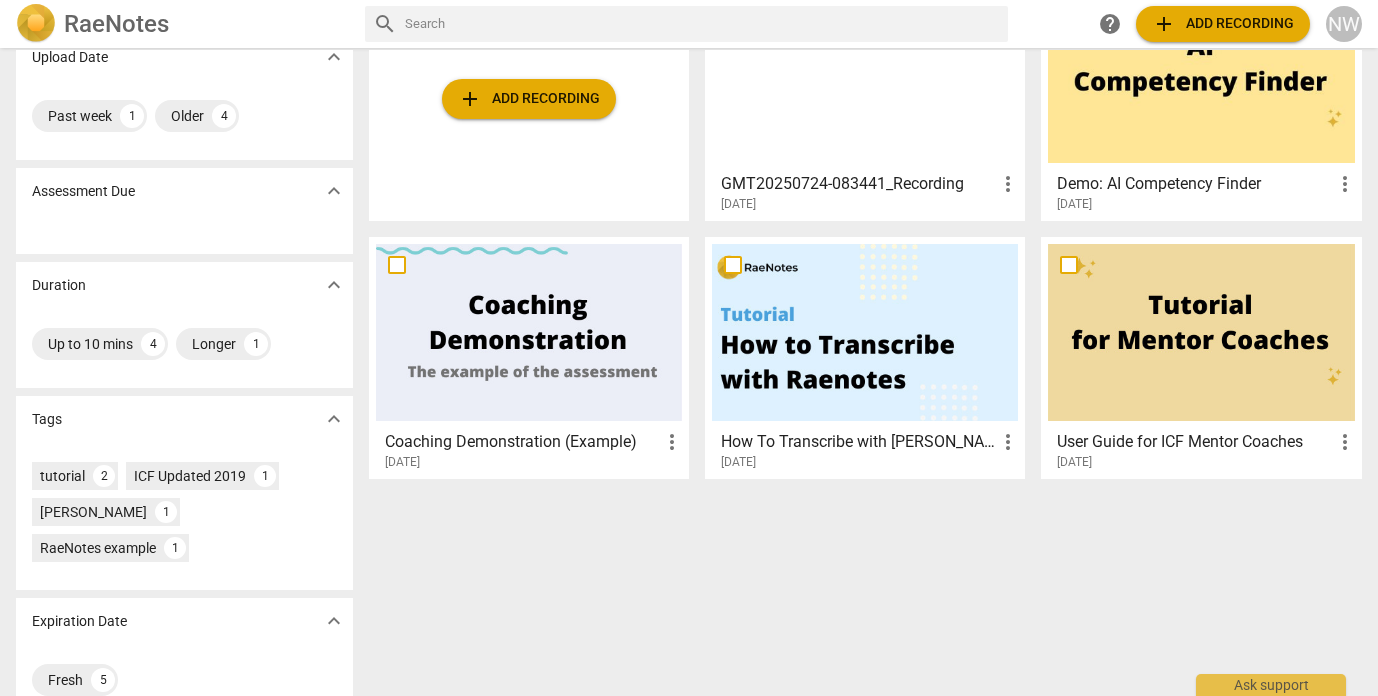 scroll, scrollTop: 0, scrollLeft: 0, axis: both 